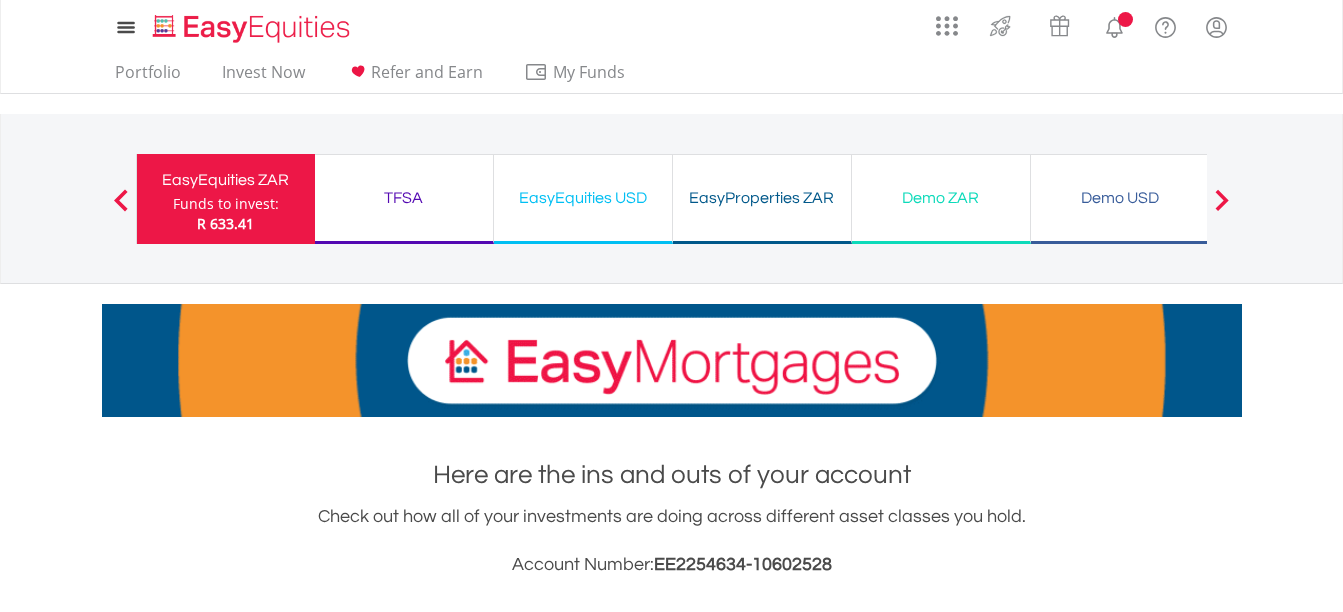 scroll, scrollTop: 0, scrollLeft: 0, axis: both 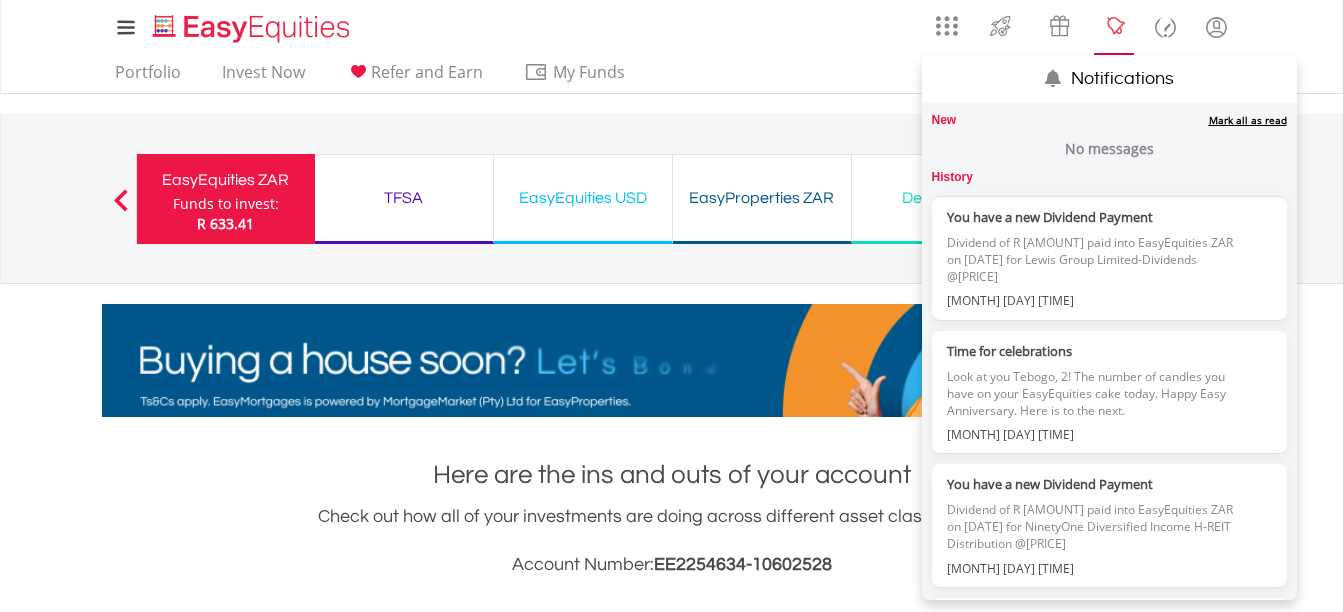 click at bounding box center [1114, 27] 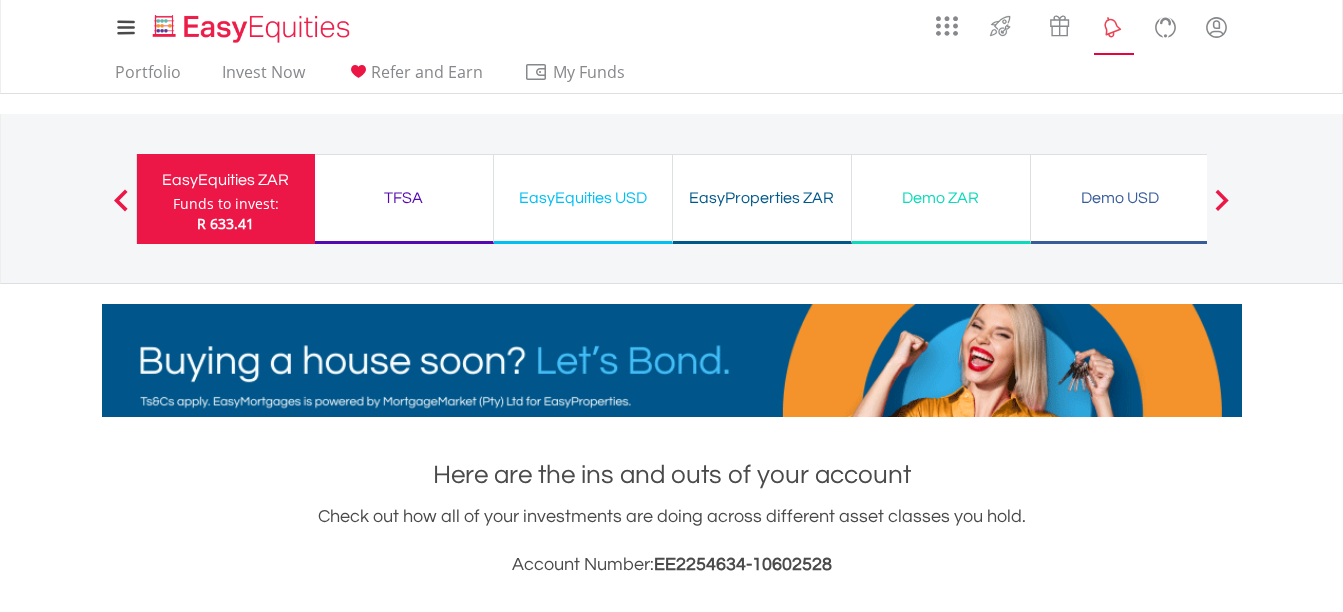 scroll, scrollTop: 999808, scrollLeft: 999620, axis: both 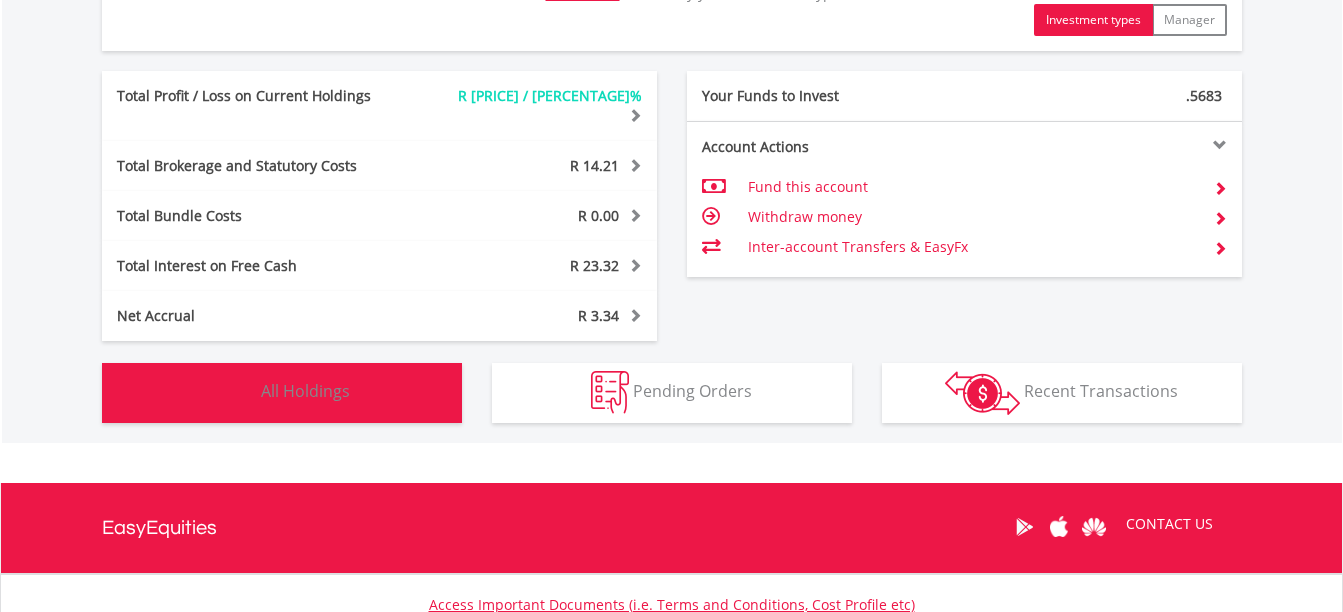 click on "Holdings
All Holdings" at bounding box center (282, 393) 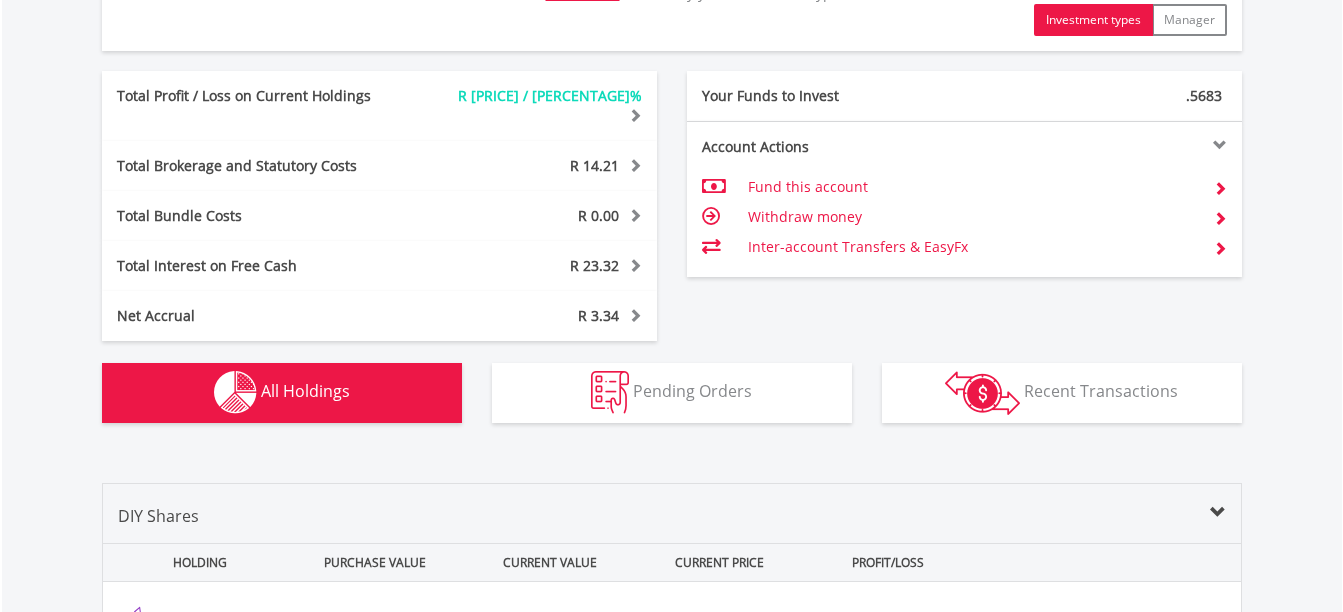 scroll, scrollTop: 1563, scrollLeft: 0, axis: vertical 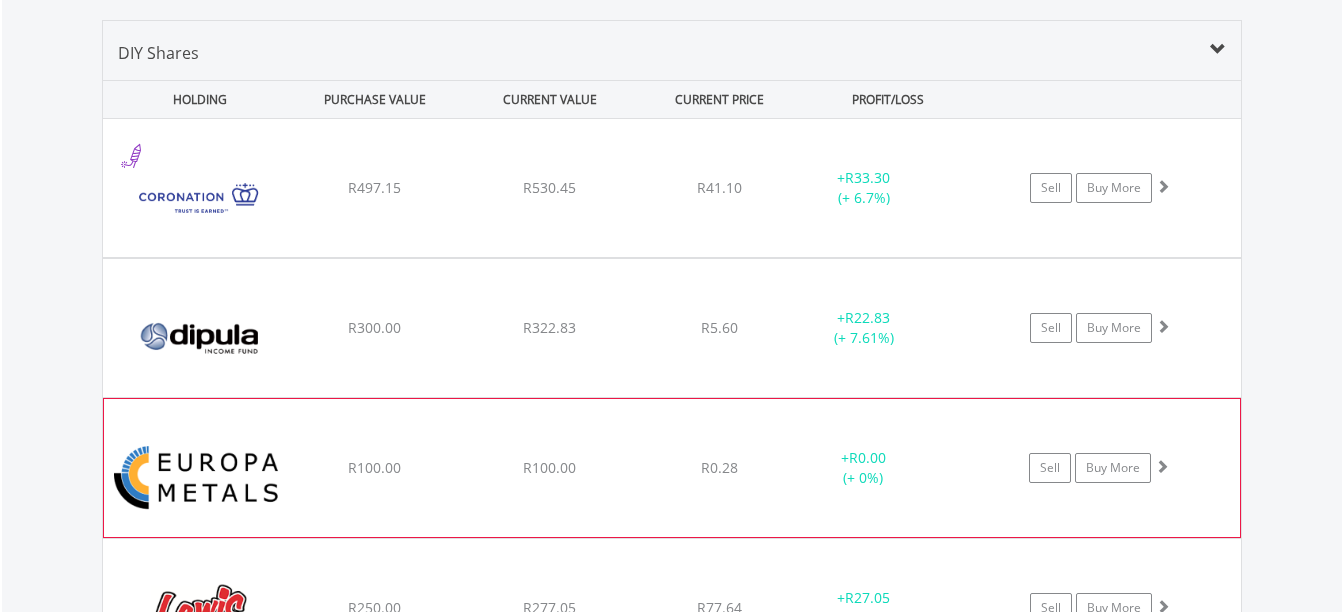 click on "Europa Metals Limited R[PRICE] R[PRICE] R[PRICE]
+ R[AMOUNT] (+ [PERCENTAGE]%) Sell Buy More" at bounding box center (672, 188) 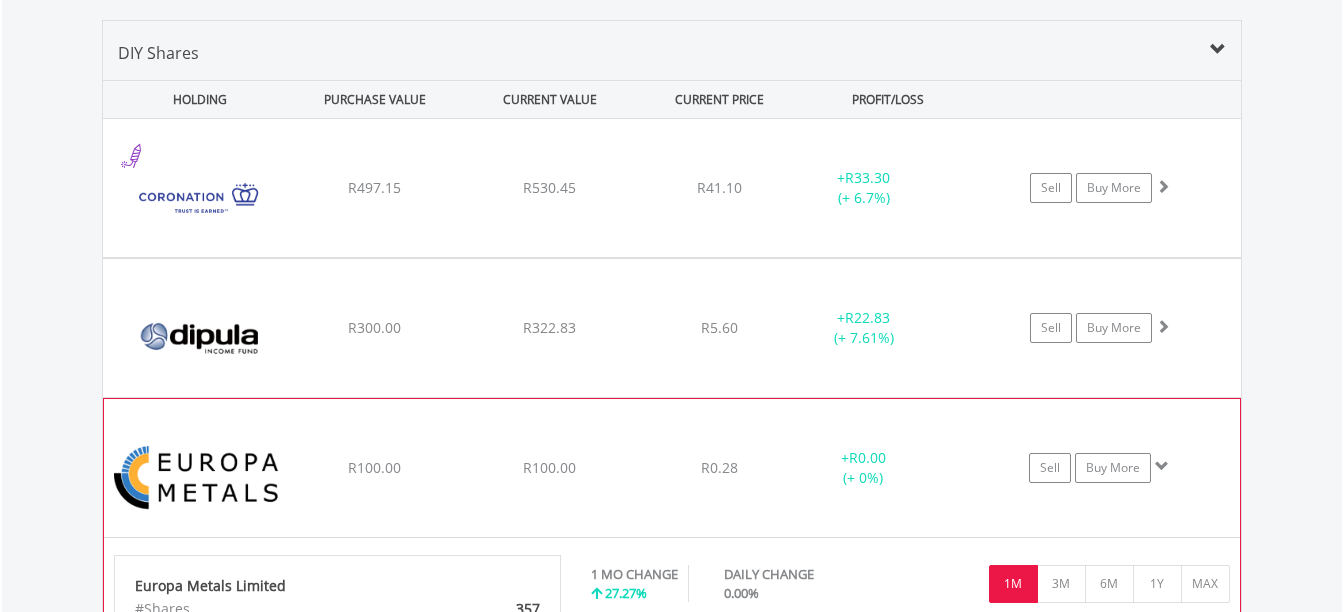 click on "Europa Metals Limited R[PRICE] R[PRICE] R[PRICE]
+ R[AMOUNT] (+ [PERCENTAGE]%) Sell Buy More" at bounding box center [672, 188] 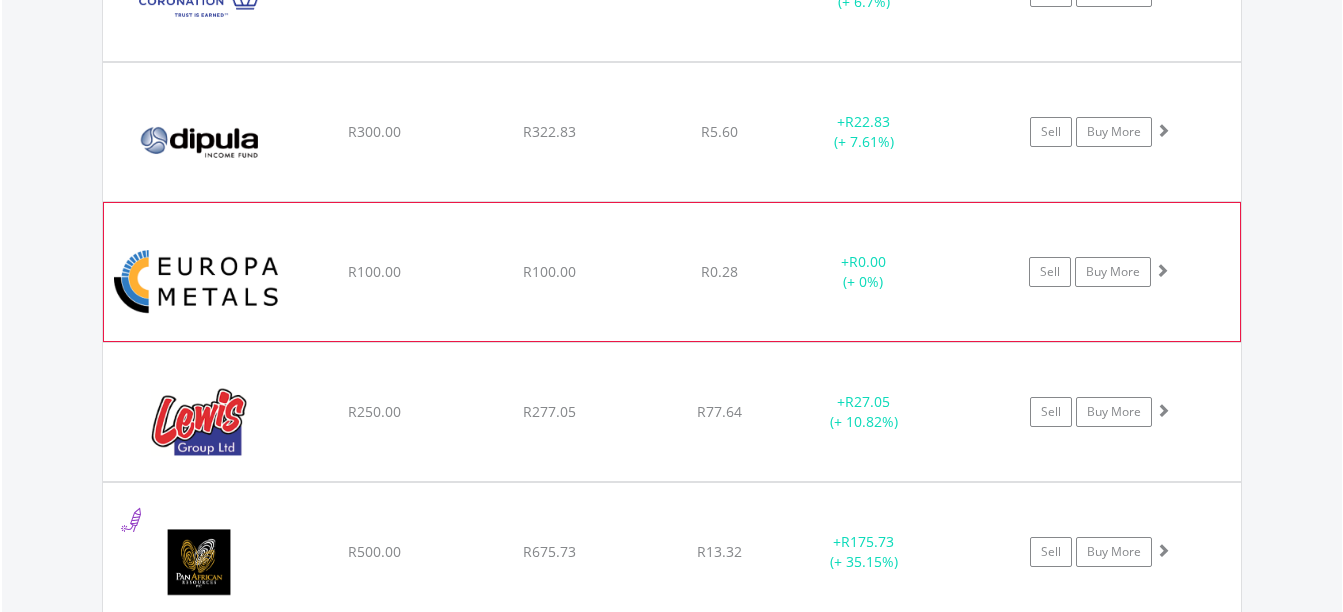 scroll, scrollTop: 1763, scrollLeft: 0, axis: vertical 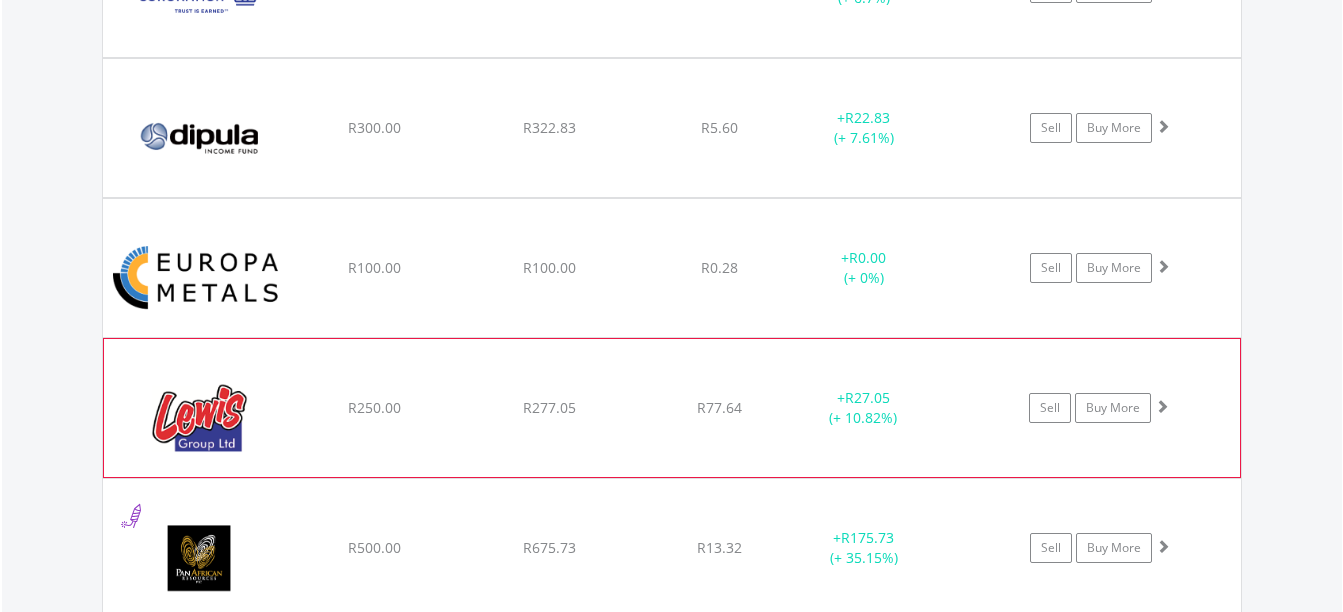 click on "+  R27.05 (+ 10.82%)" at bounding box center (864, -12) 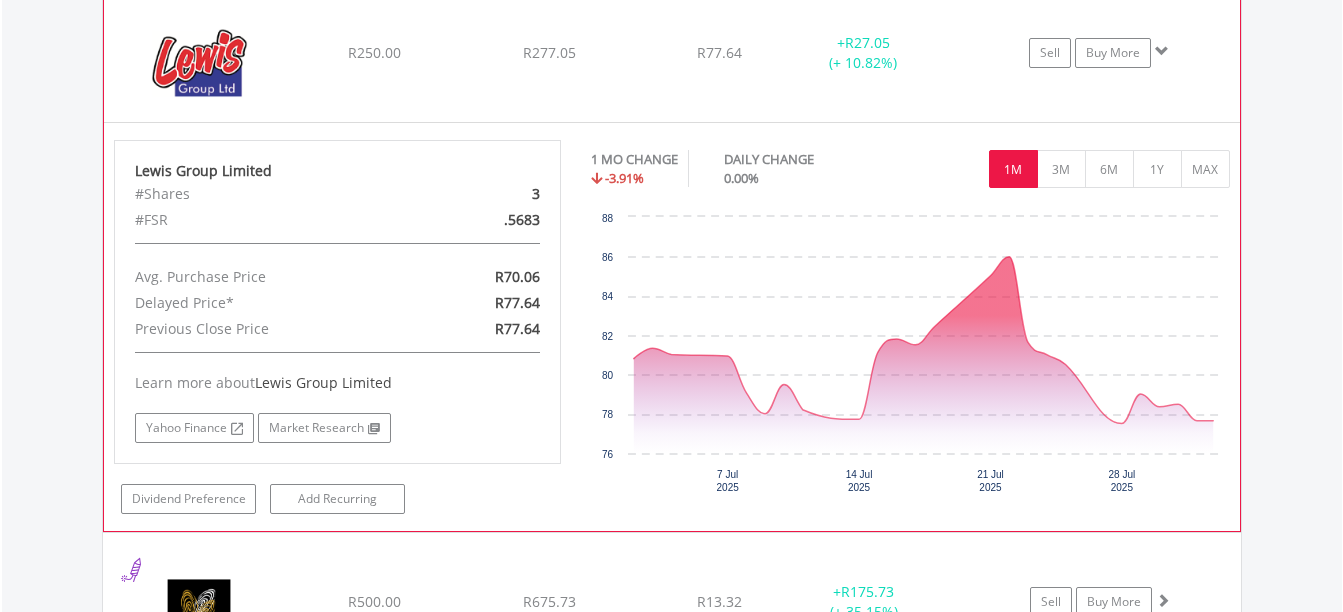 scroll, scrollTop: 2163, scrollLeft: 0, axis: vertical 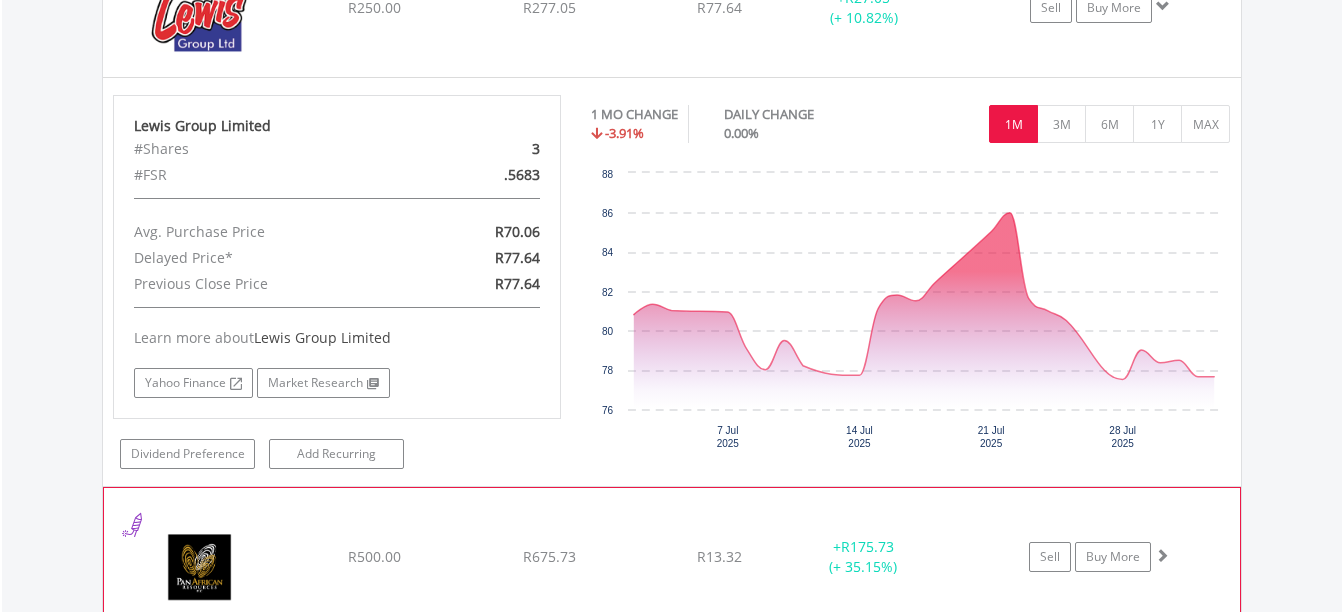 click on "+  R175.73 (+ 35.15%)" at bounding box center (864, -412) 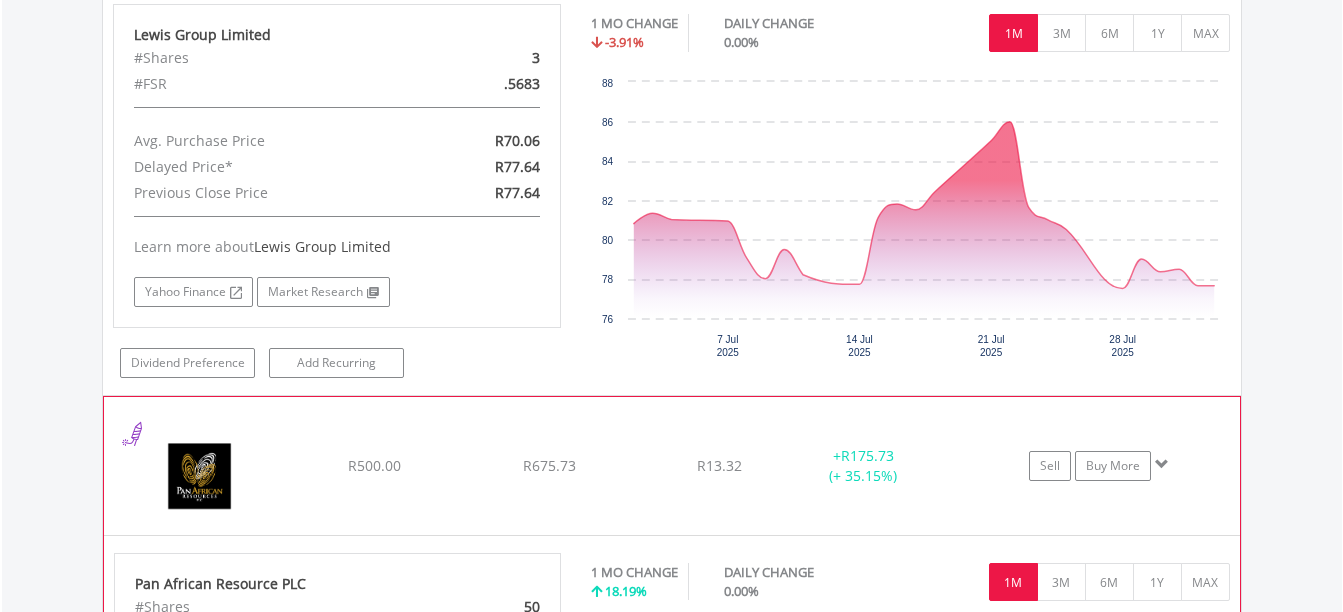 scroll, scrollTop: 2363, scrollLeft: 0, axis: vertical 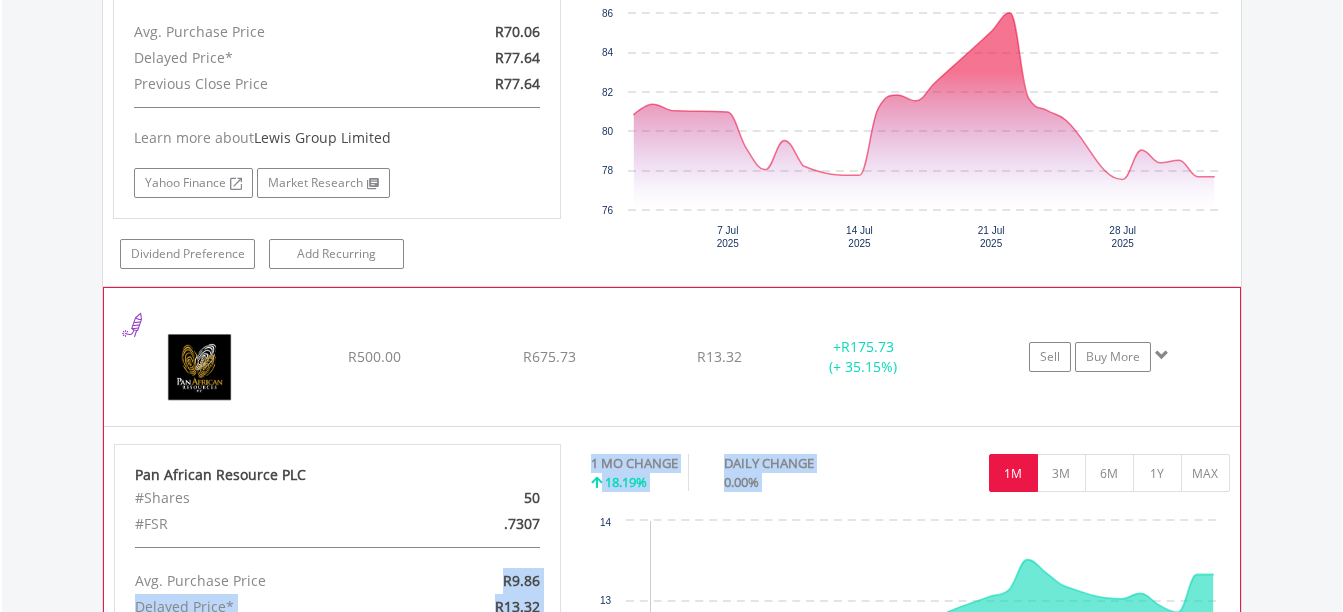 drag, startPoint x: 499, startPoint y: 554, endPoint x: 653, endPoint y: 562, distance: 154.20766 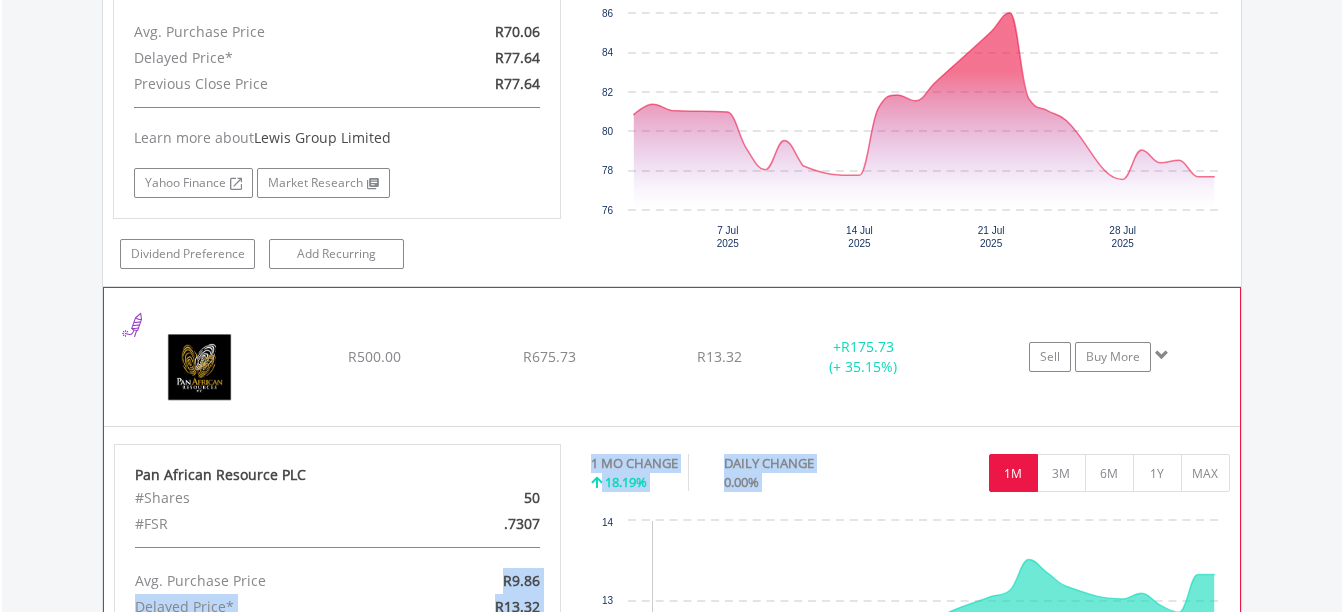 drag, startPoint x: 653, startPoint y: 562, endPoint x: 599, endPoint y: 568, distance: 54.33231 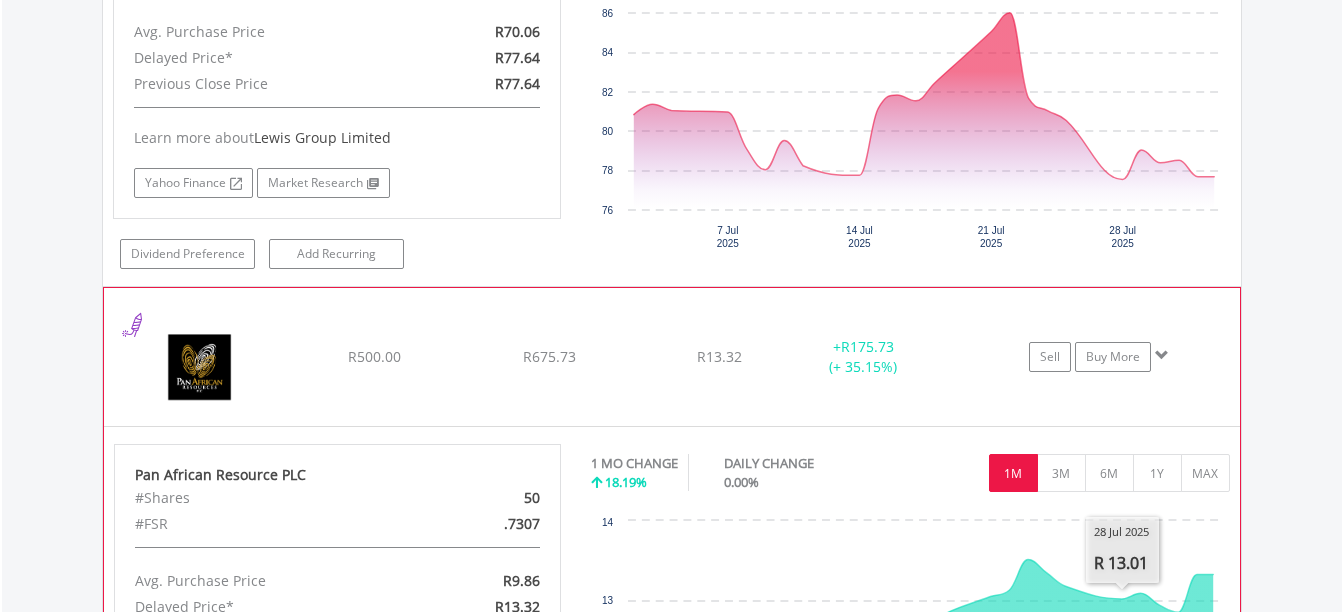 click on "﻿
Pan African Resource PLC
R500.00
R675.73
R13.32
+  R175.73 (+ 35.15%)
Sell
Buy More" at bounding box center (672, -612) 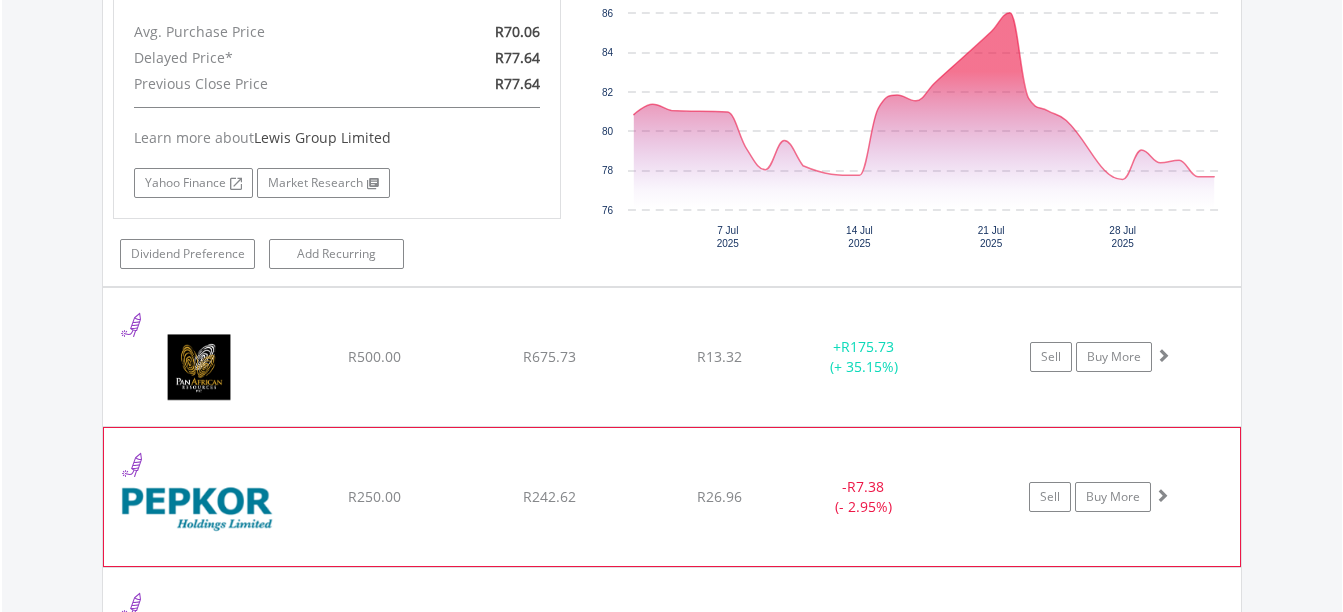 click on "﻿
Pepkor Holdings Limited
R250.00
R242.62
R26.96
-  R7.38 (- 2.95%)
Sell
Buy More" at bounding box center (672, -612) 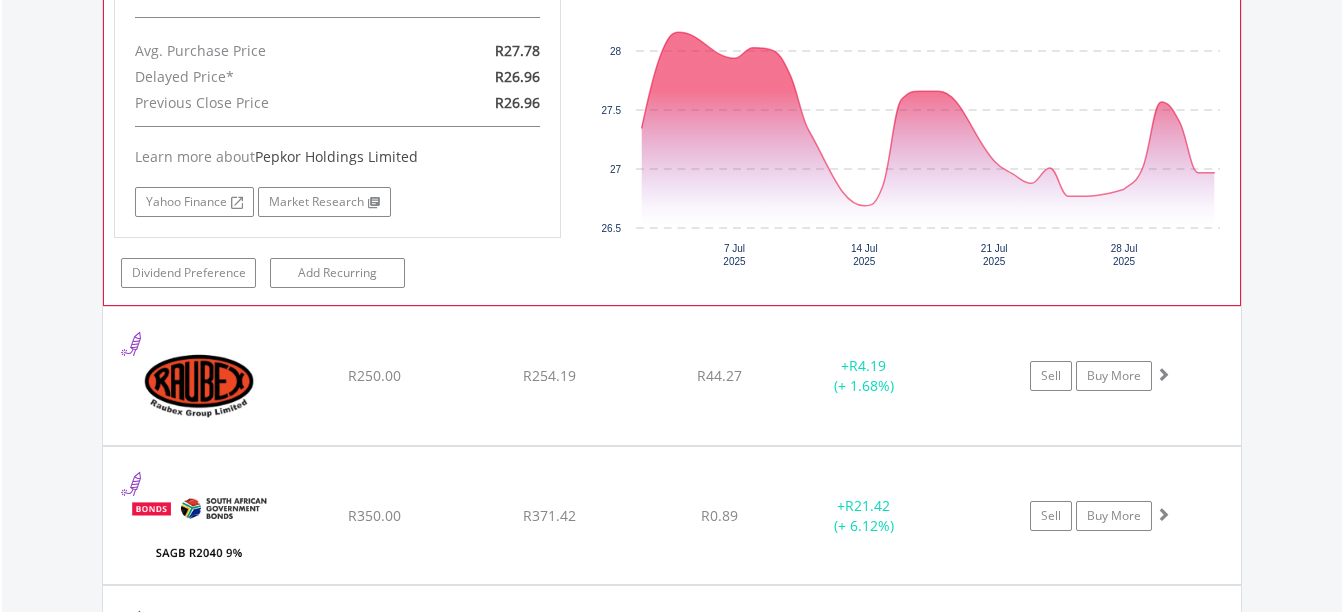 scroll, scrollTop: 3063, scrollLeft: 0, axis: vertical 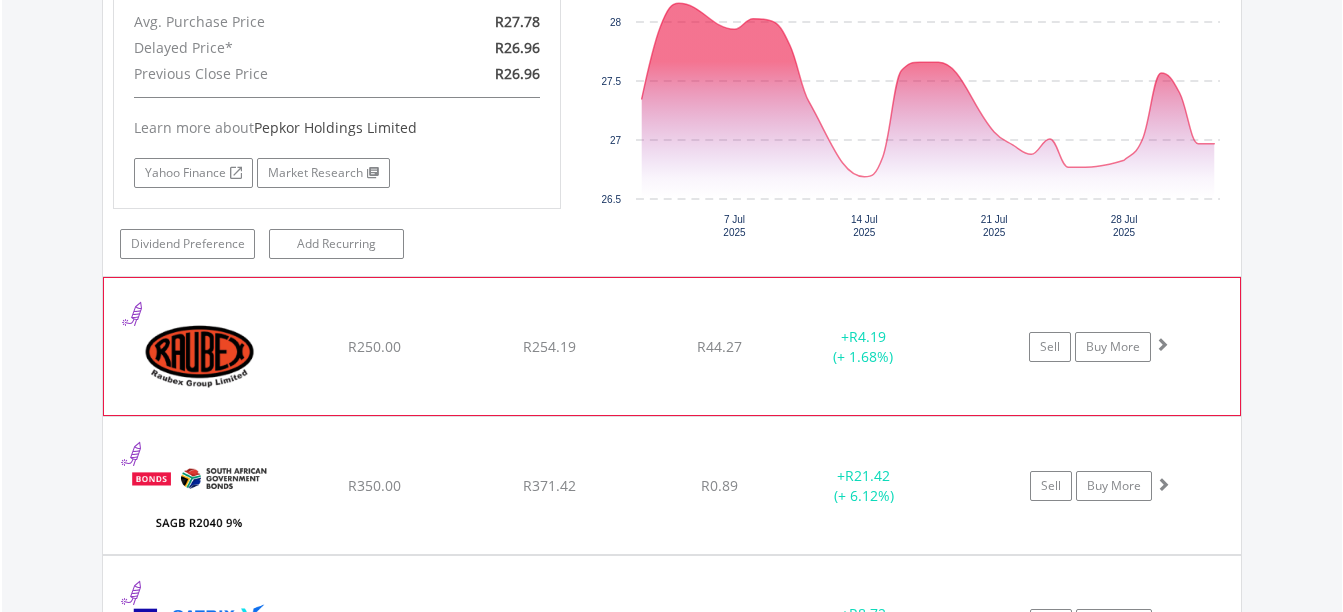 click on "﻿
Raubex Group Limited
R250.00
R254.19
R44.27
+  R4.19 (+ 1.68%)
Sell
Buy More" at bounding box center (672, -1312) 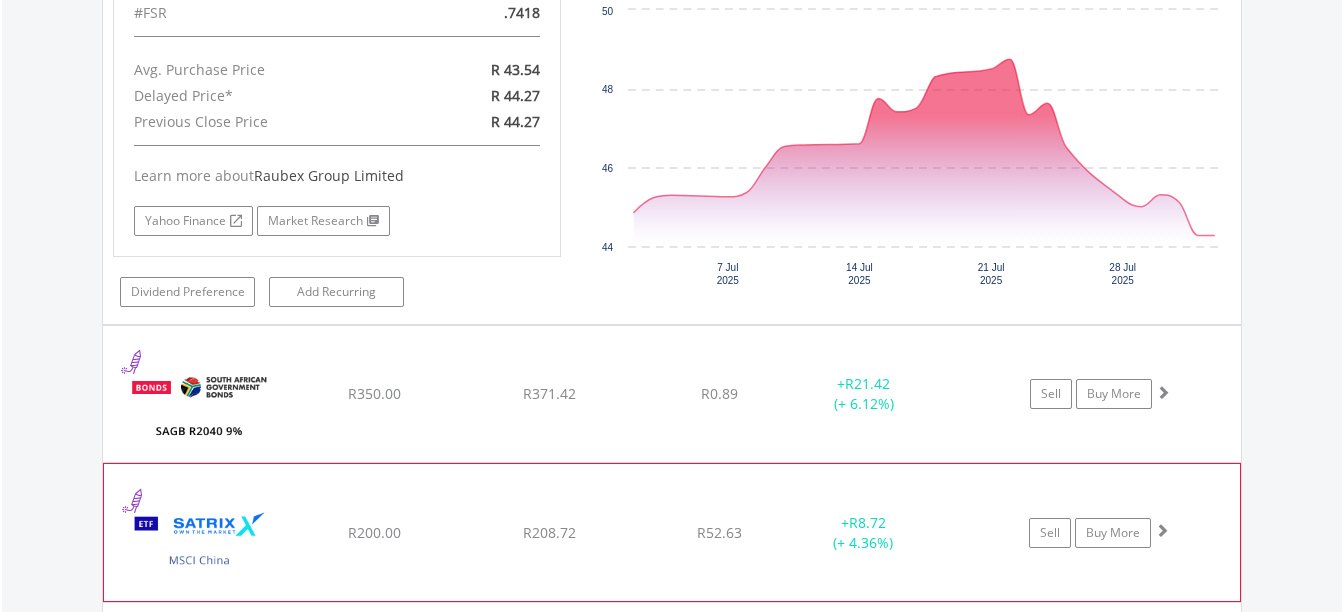 scroll, scrollTop: 3764, scrollLeft: 0, axis: vertical 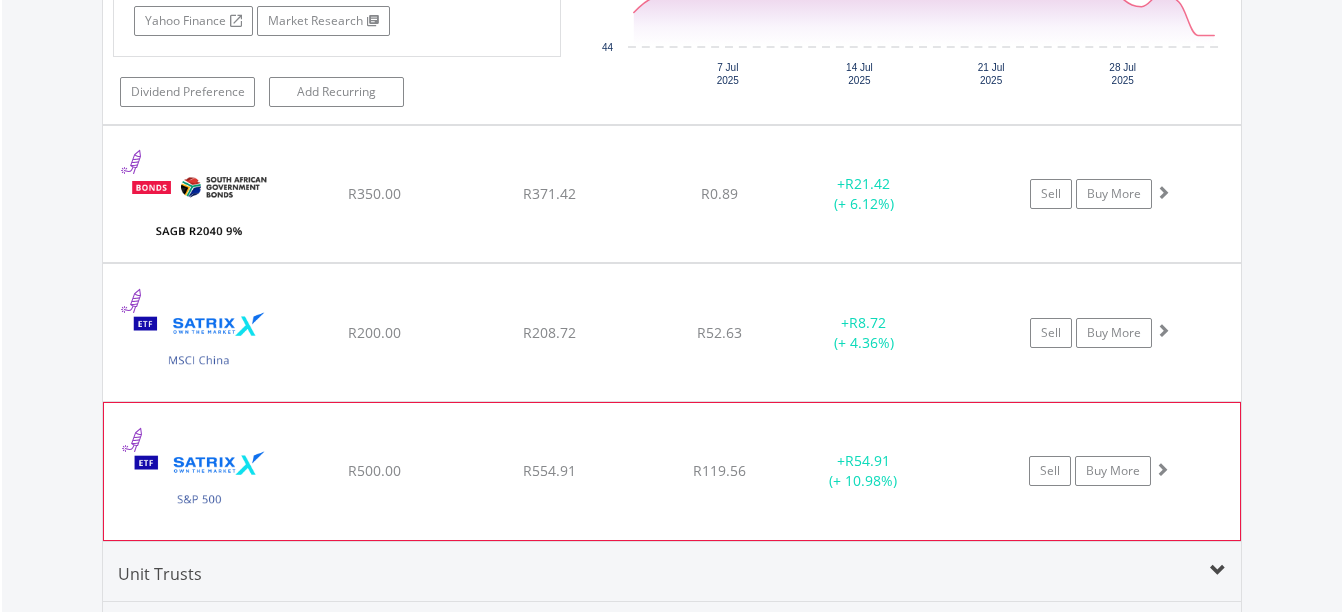 click on "﻿
Satrix S&P 500 ETF
R500.00
R554.91
R119.56
+  R54.91 (+ 10.98%)
Sell
Buy More" at bounding box center (672, -2013) 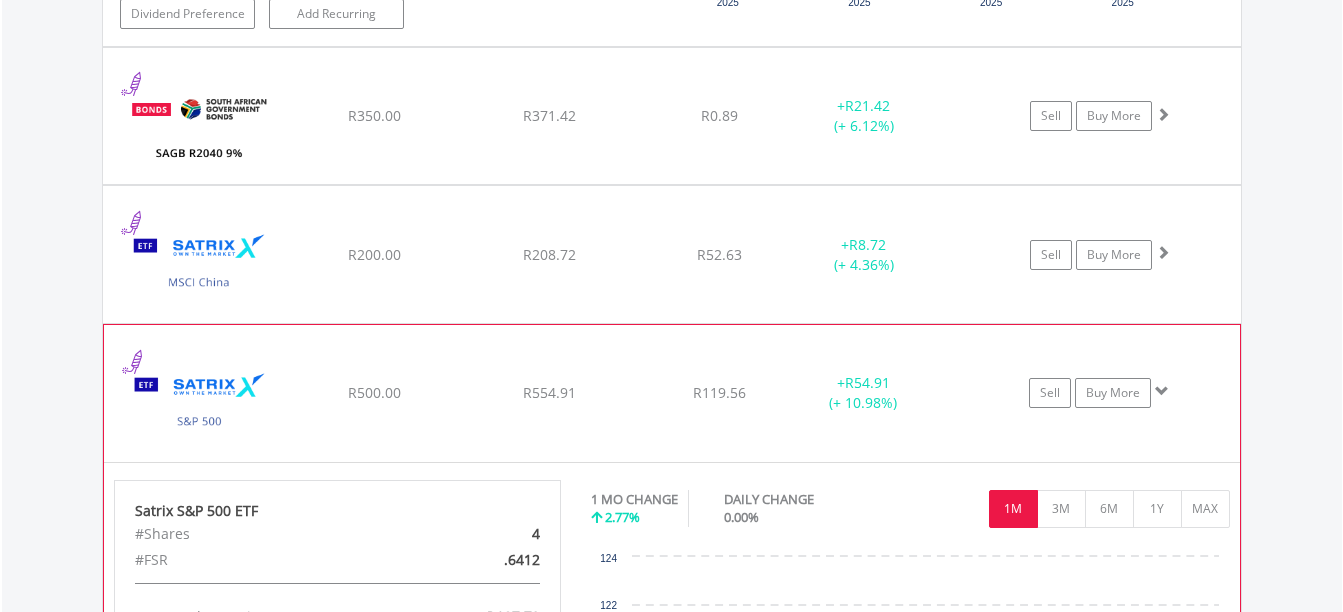 scroll, scrollTop: 3964, scrollLeft: 0, axis: vertical 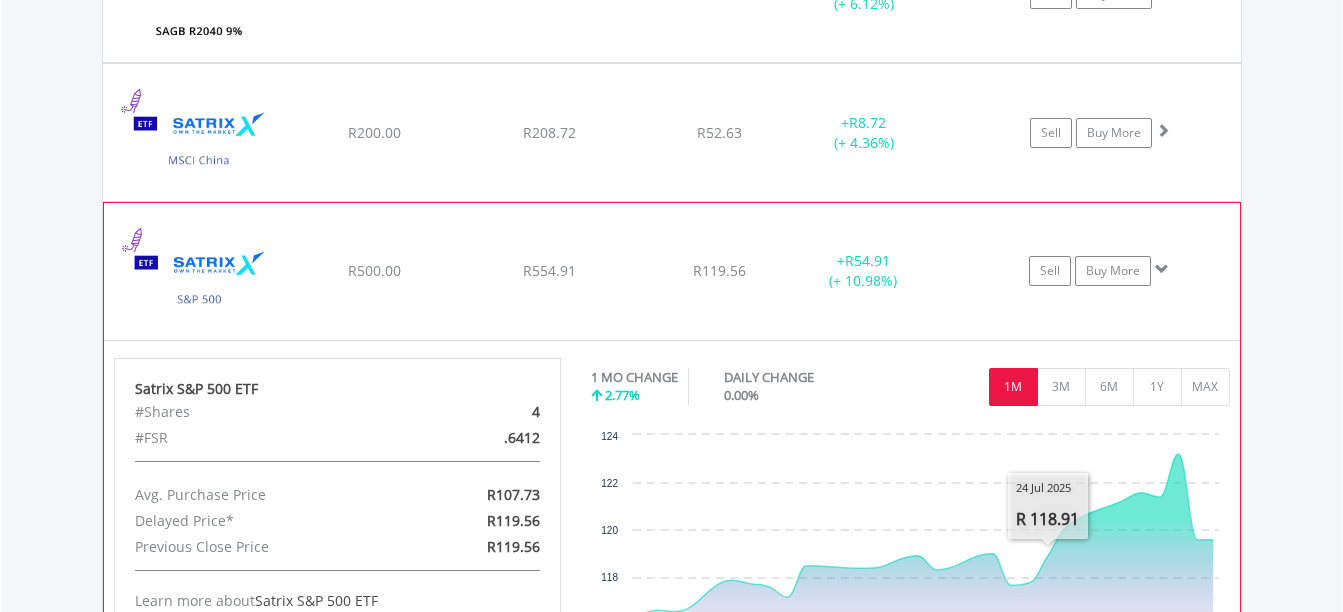 click on "﻿
Satrix S&P 500 ETF
R500.00
R554.91
R119.56
+  R54.91 (+ 10.98%)
Sell
Buy More" at bounding box center [672, -2213] 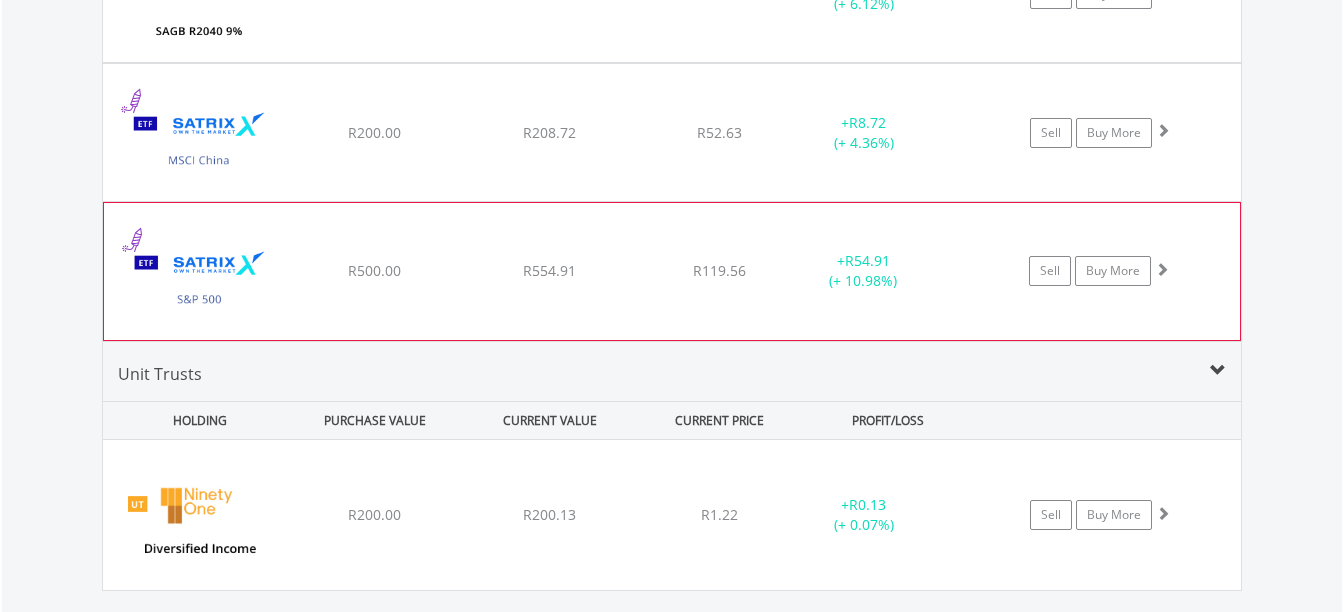 click on "+  R54.91 (+ 10.98%)" at bounding box center [864, -2213] 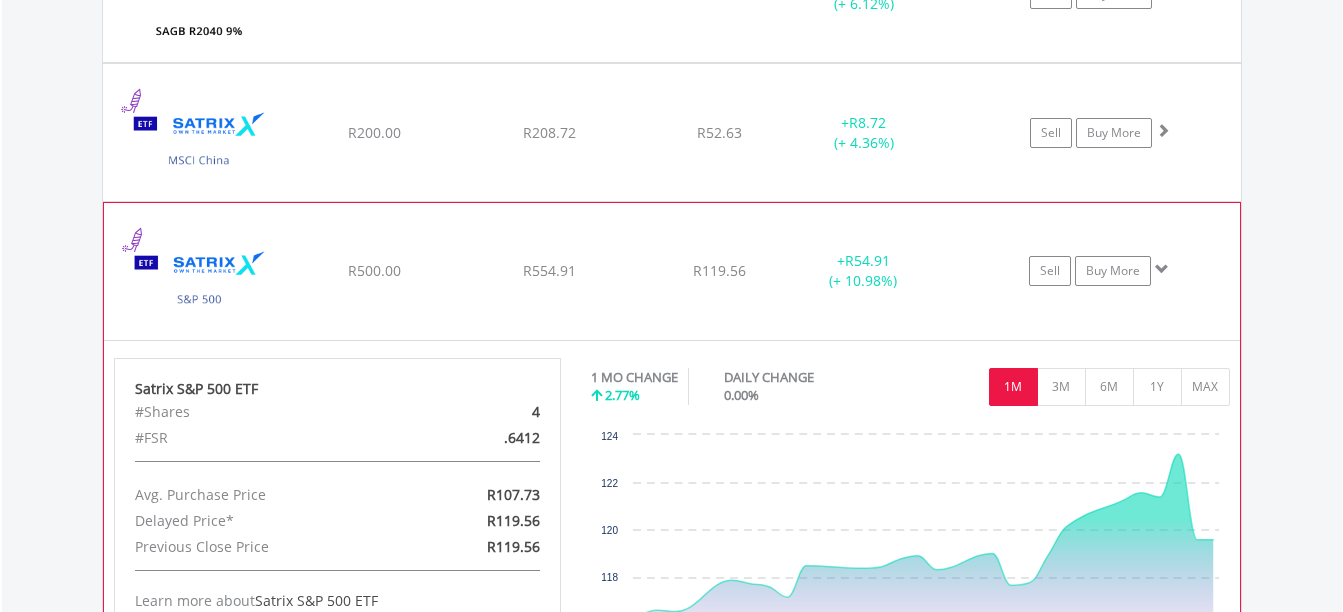 click on "+  R54.91 (+ 10.98%)" at bounding box center (864, -2213) 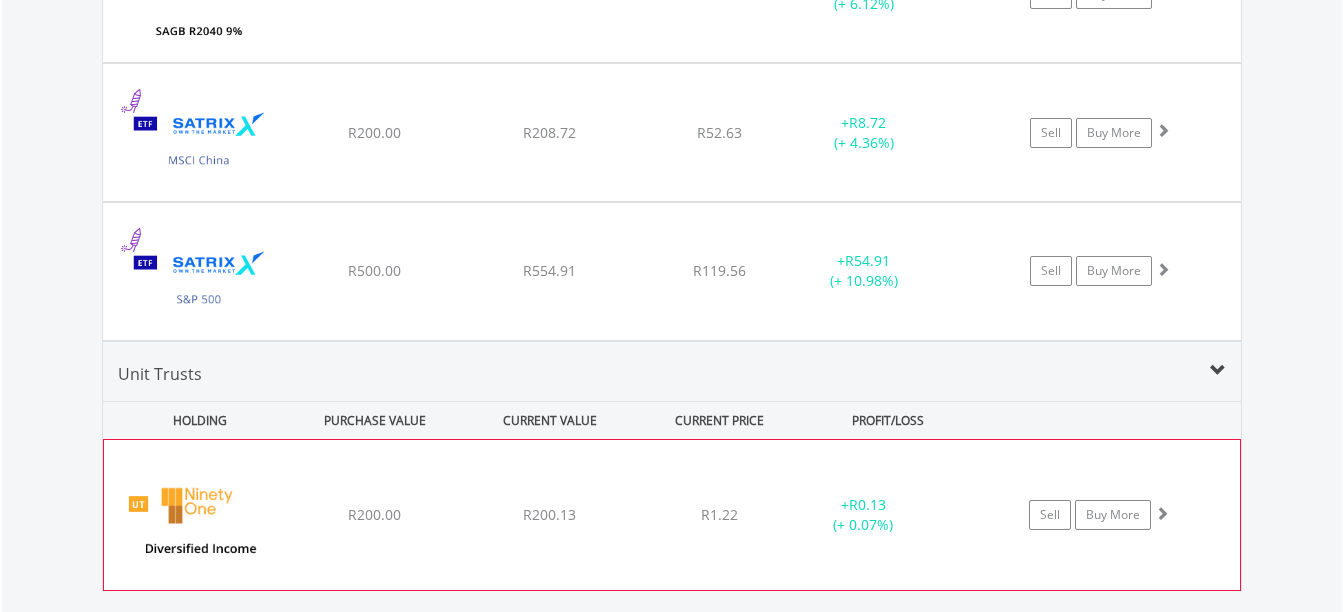 click on "﻿
NinetyOne Diversified Income H
R200.00
R200.13
R1.22
+  R0.13 (+ 0.07%)
Sell
Buy More" at bounding box center [672, 515] 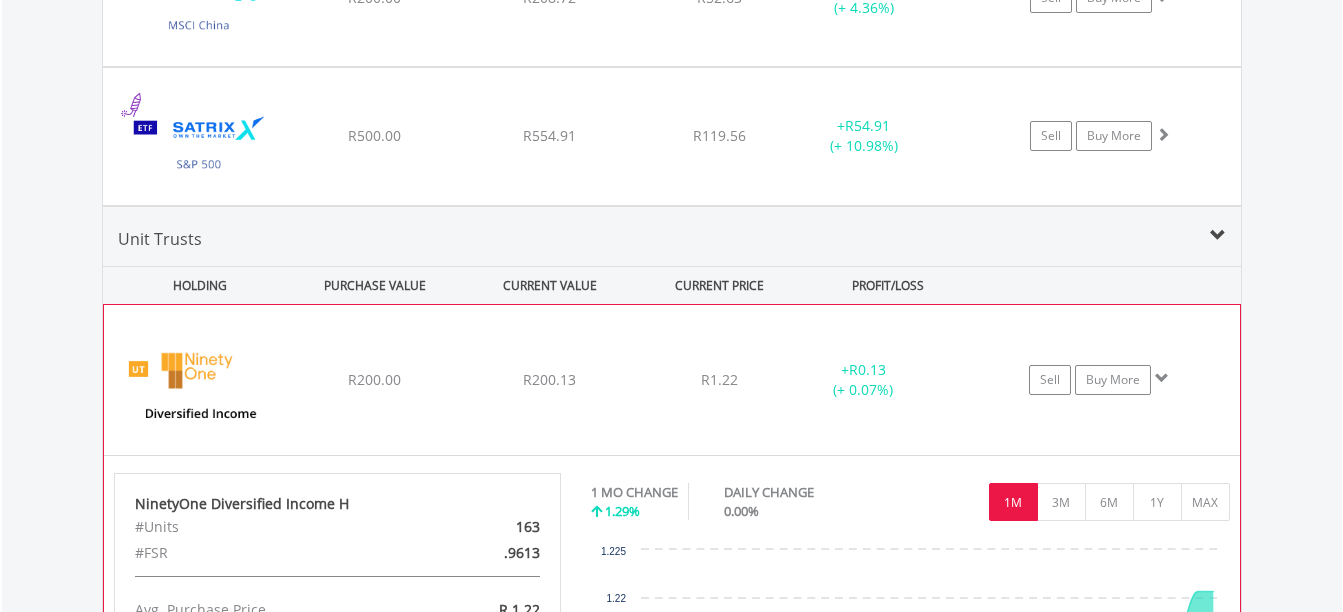 scroll, scrollTop: 4264, scrollLeft: 0, axis: vertical 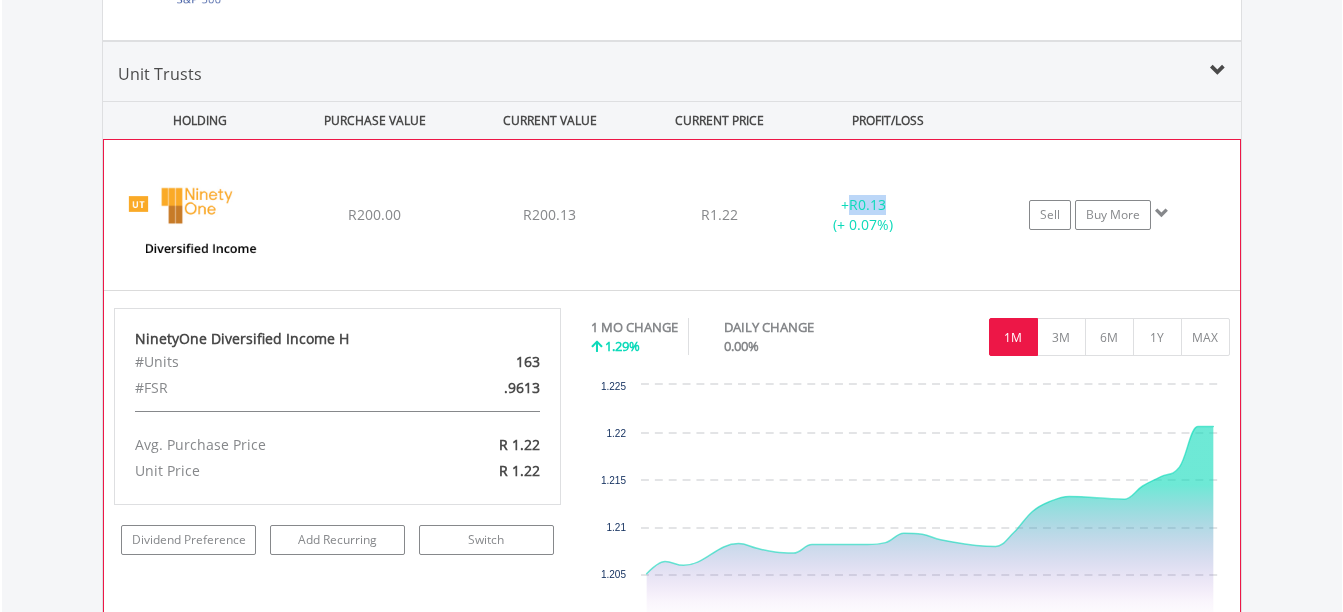 drag, startPoint x: 842, startPoint y: 184, endPoint x: 887, endPoint y: 203, distance: 48.8467 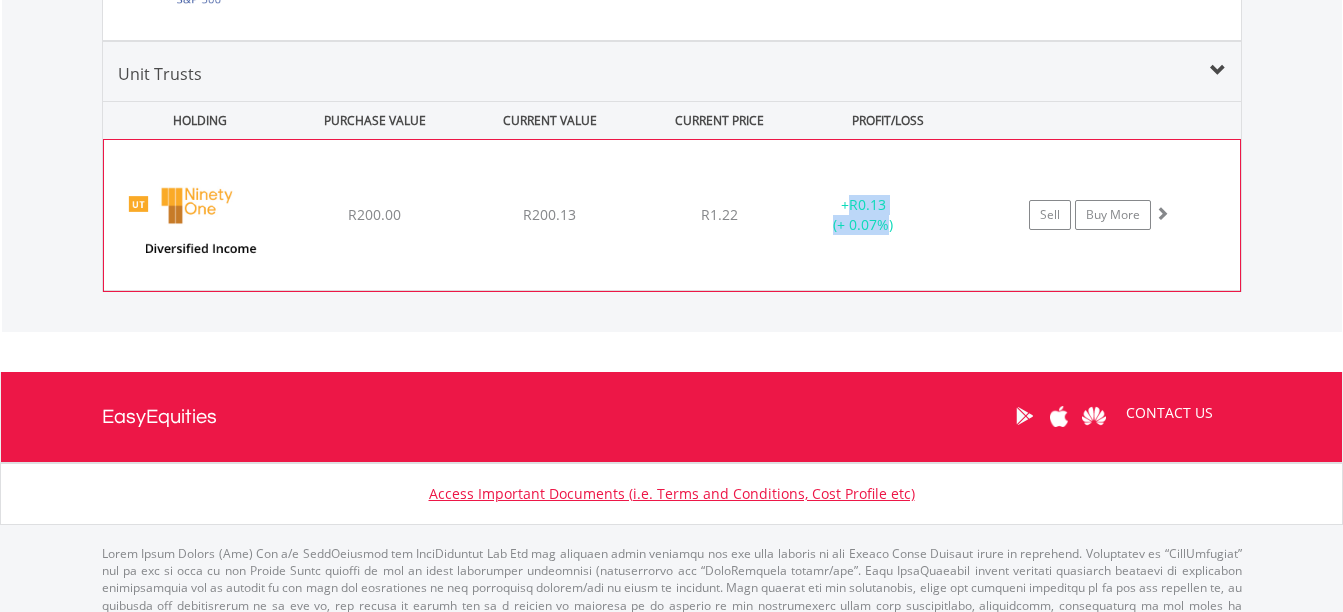 click on "+  R0.13 (+ 0.07%)" at bounding box center (863, 215) 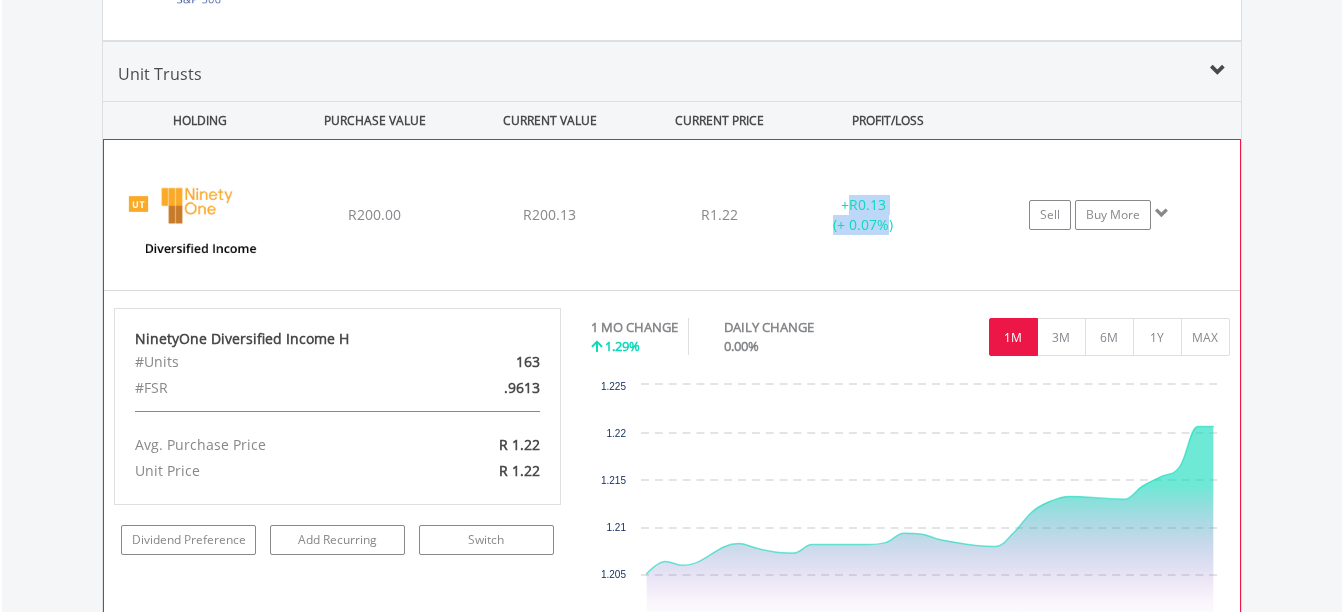 click on "+  R0.13 (+ 0.07%)" at bounding box center (863, 215) 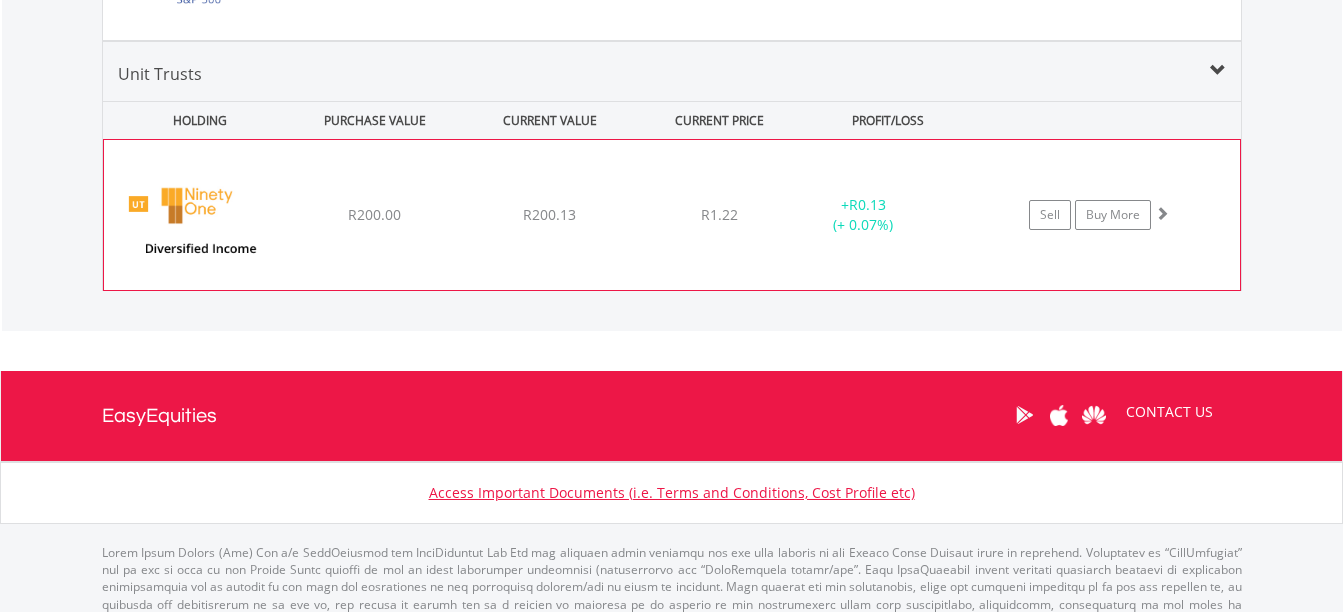 click on "﻿
NinetyOne Diversified Income H
R200.00
R200.13
R1.22
+  R0.13 (+ 0.07%)
Sell
Buy More" at bounding box center [672, 215] 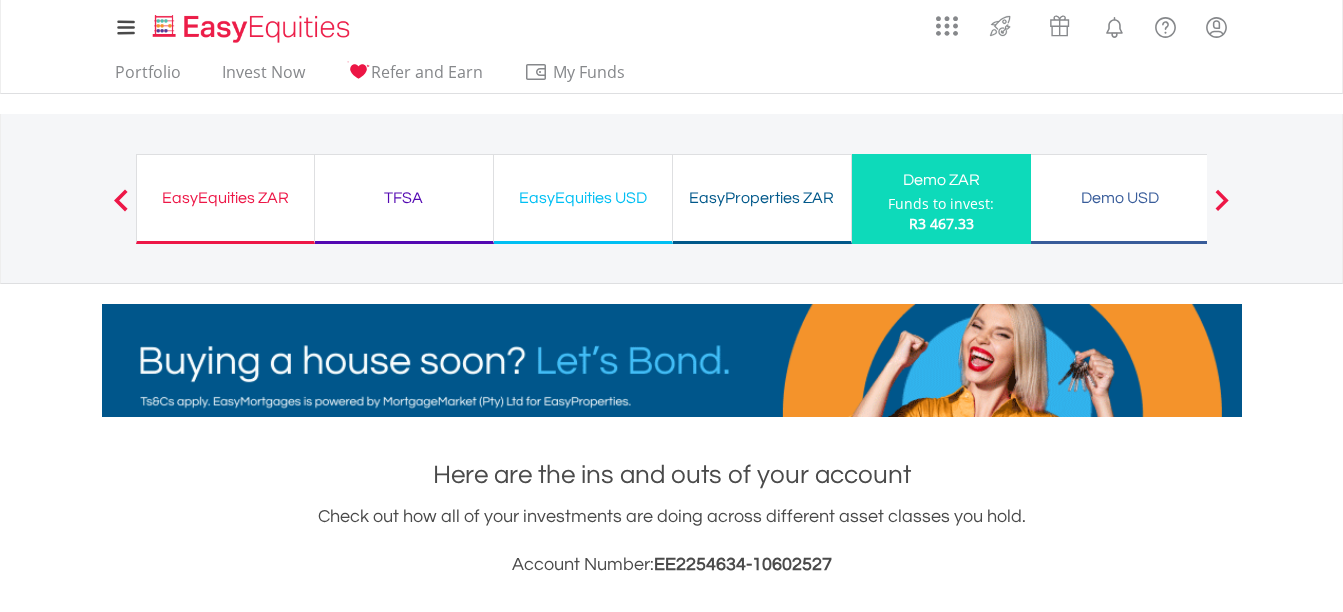 scroll, scrollTop: 600, scrollLeft: 0, axis: vertical 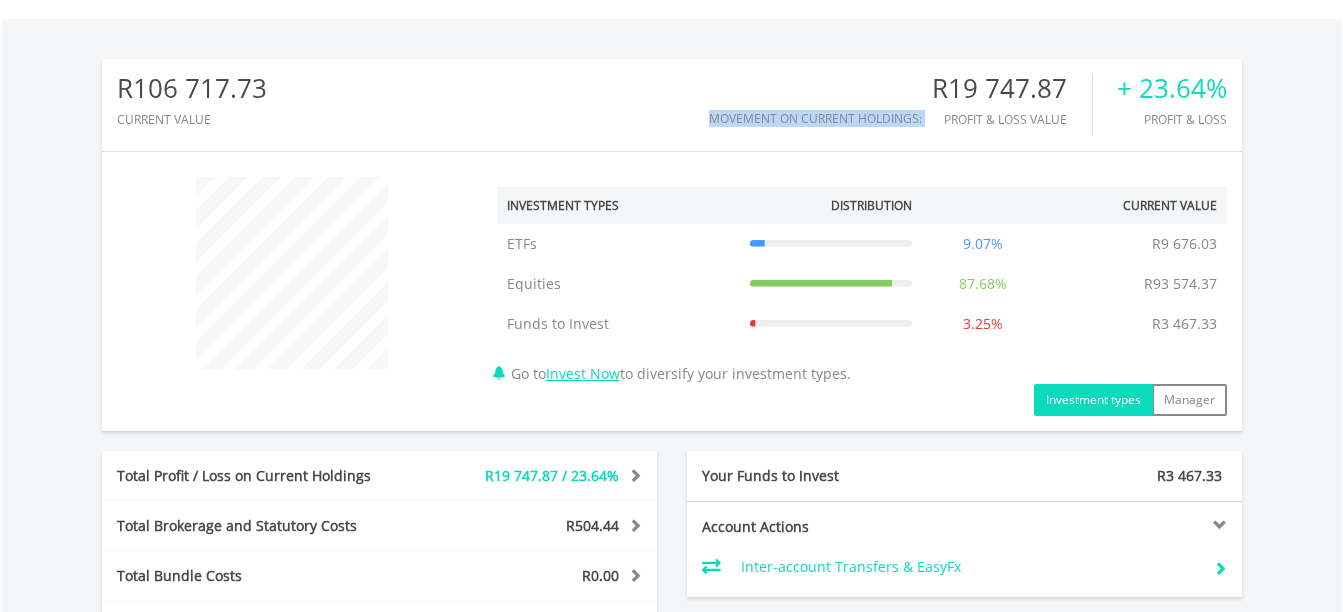 drag, startPoint x: 941, startPoint y: 90, endPoint x: 1258, endPoint y: 89, distance: 317.0016 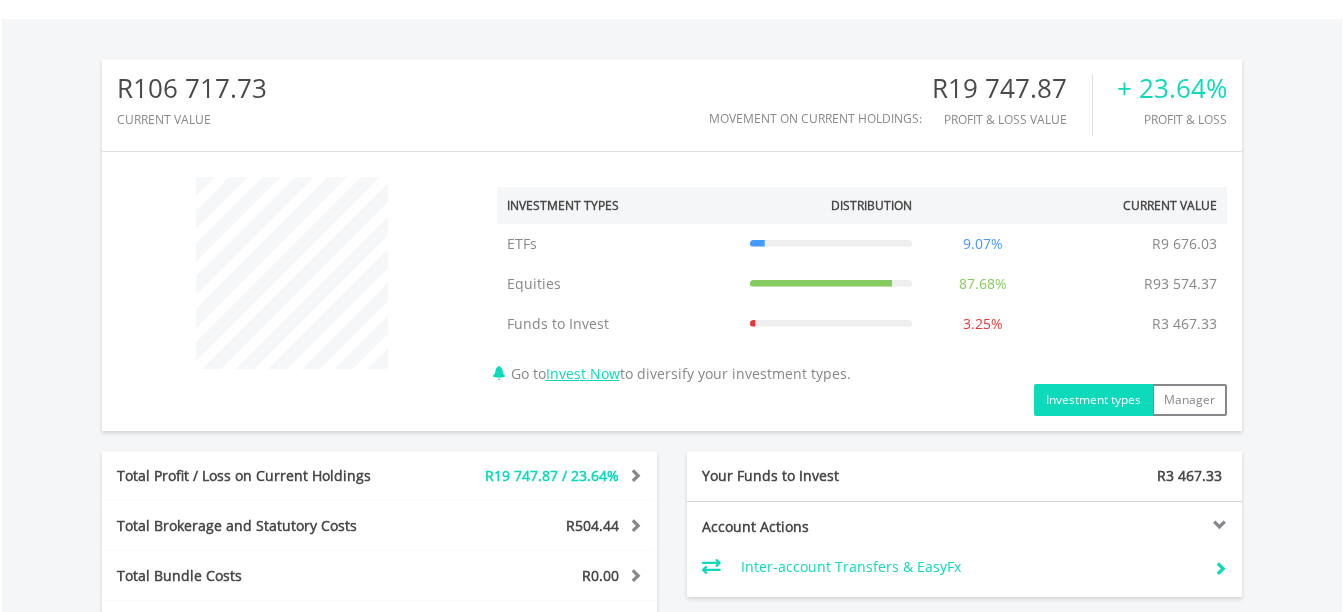 drag, startPoint x: 1258, startPoint y: 89, endPoint x: 1129, endPoint y: 82, distance: 129.18979 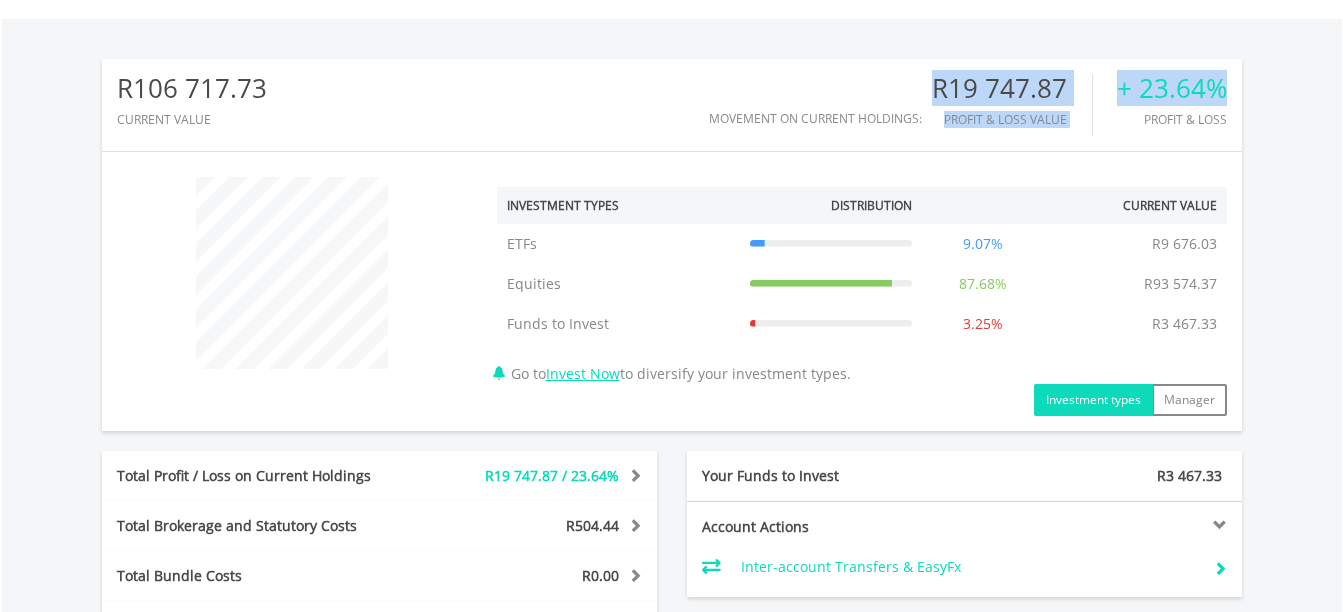 drag, startPoint x: 922, startPoint y: 75, endPoint x: 1226, endPoint y: 93, distance: 304.53244 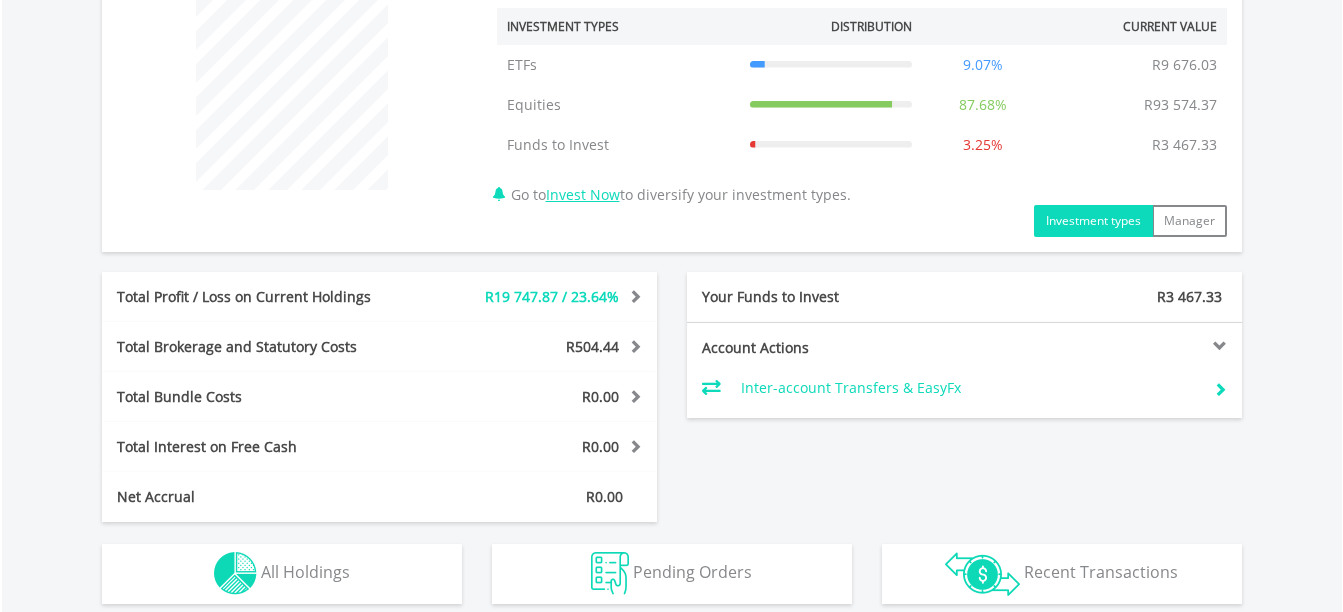 scroll, scrollTop: 900, scrollLeft: 0, axis: vertical 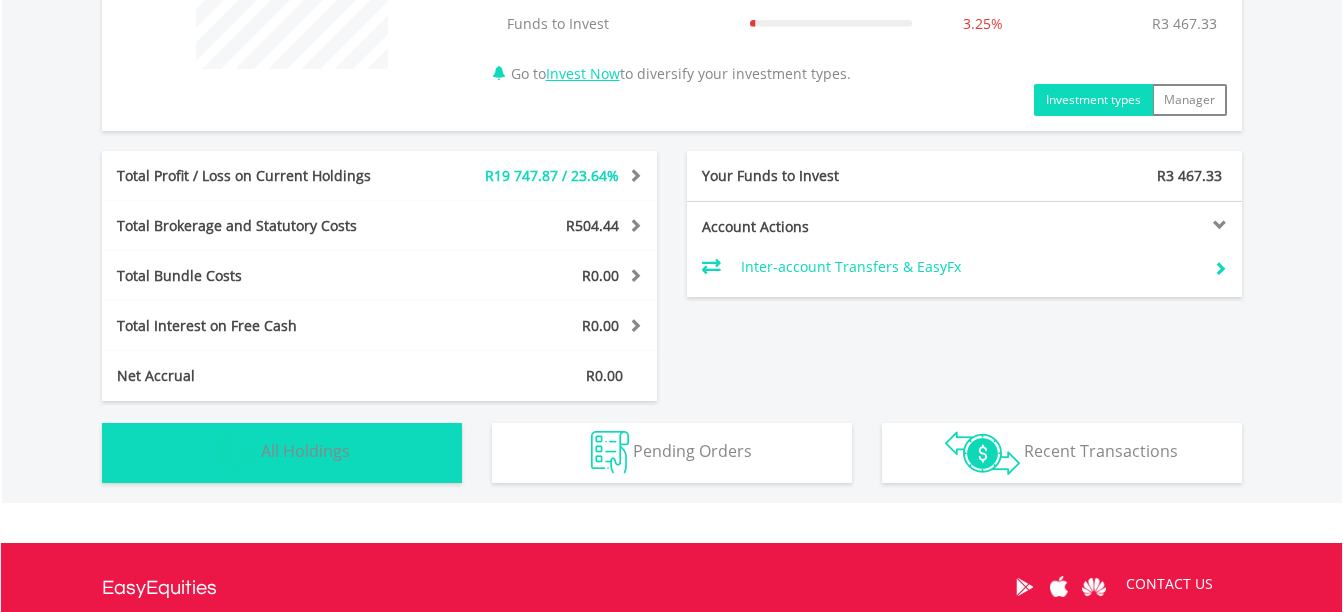 click on "Holdings
All Holdings" at bounding box center (282, 453) 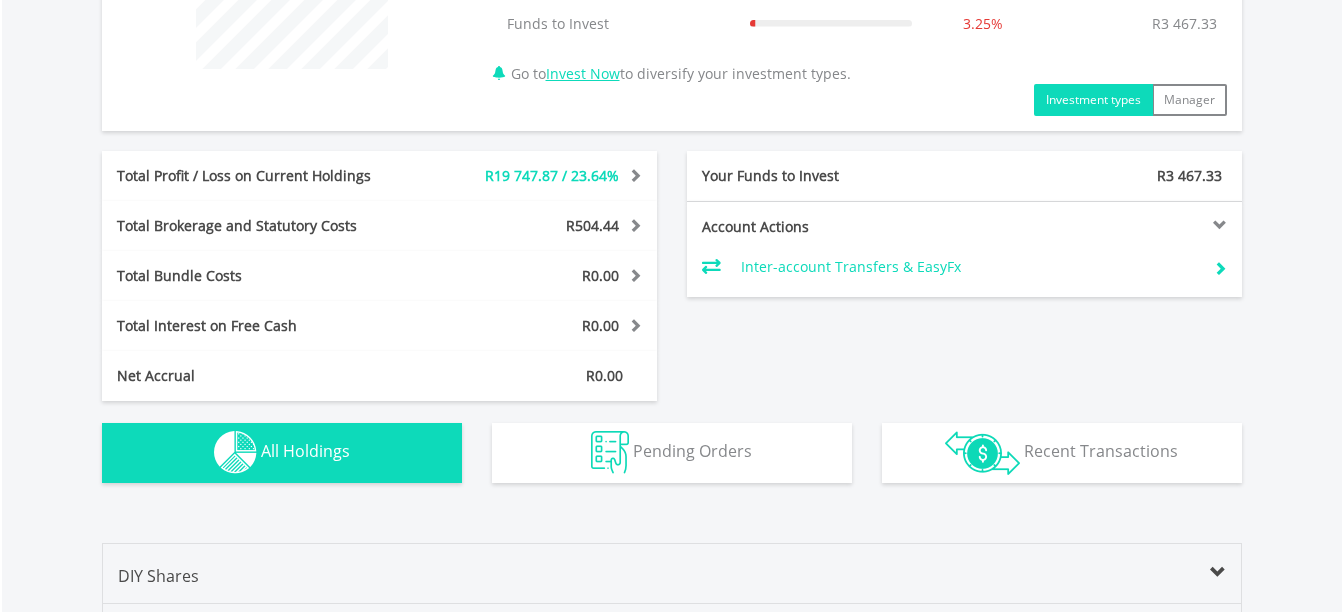 scroll, scrollTop: 1443, scrollLeft: 0, axis: vertical 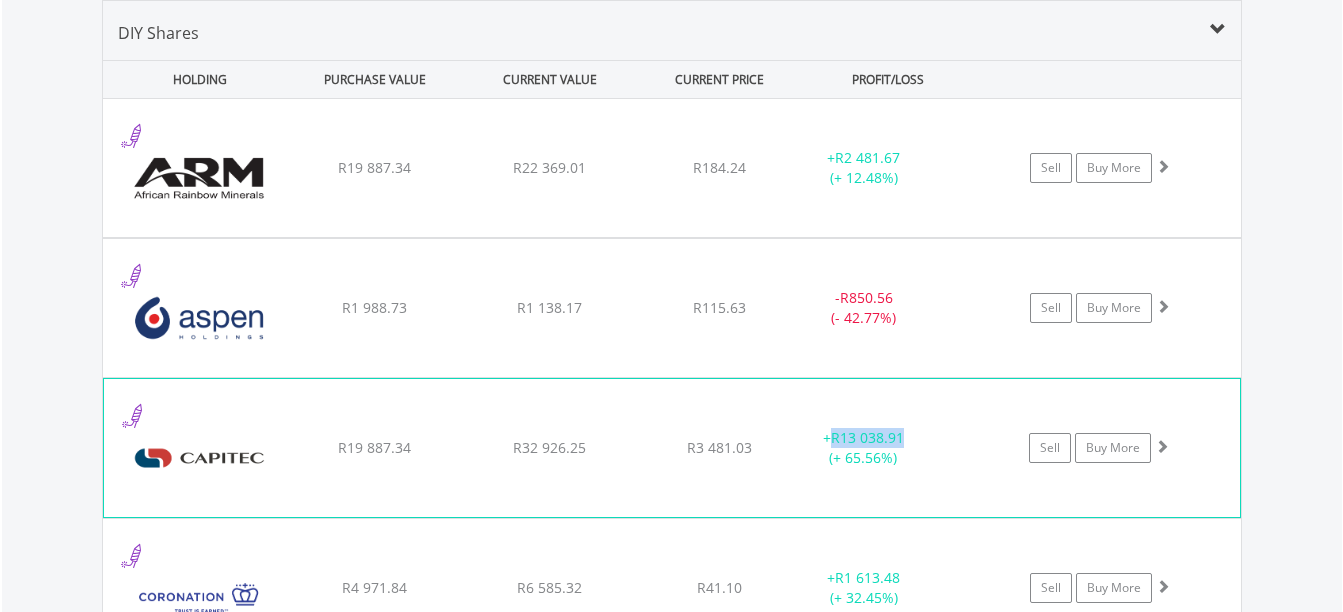 drag, startPoint x: 816, startPoint y: 433, endPoint x: 943, endPoint y: 435, distance: 127.01575 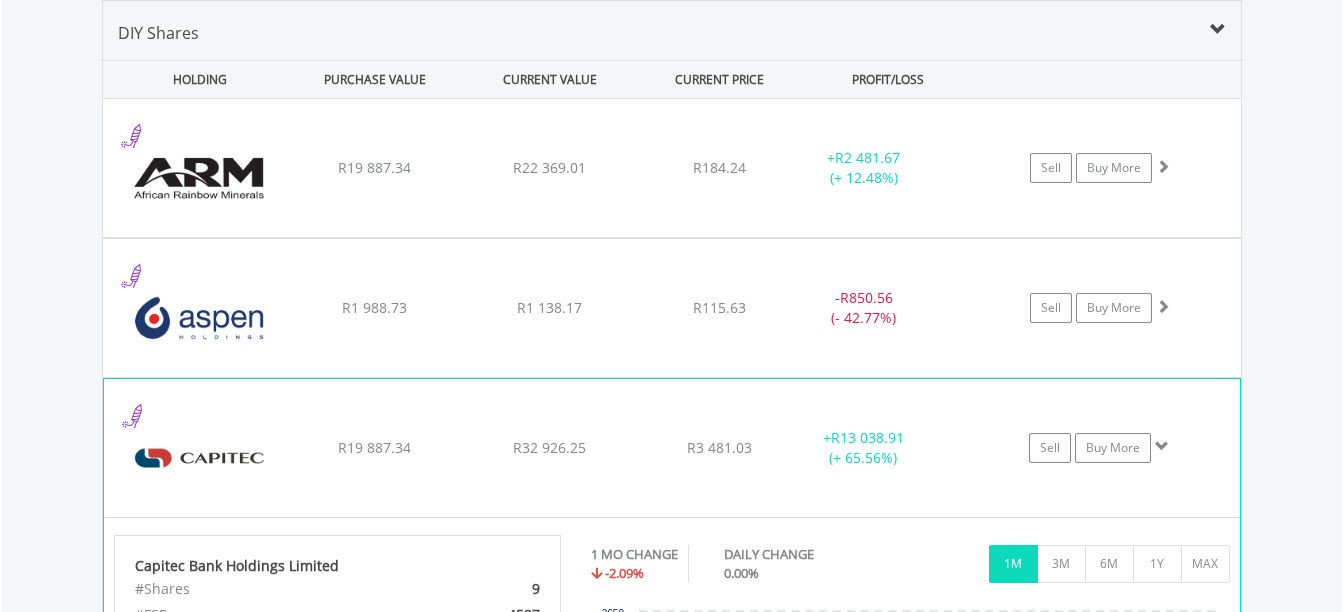 drag, startPoint x: 943, startPoint y: 435, endPoint x: 789, endPoint y: 461, distance: 156.17938 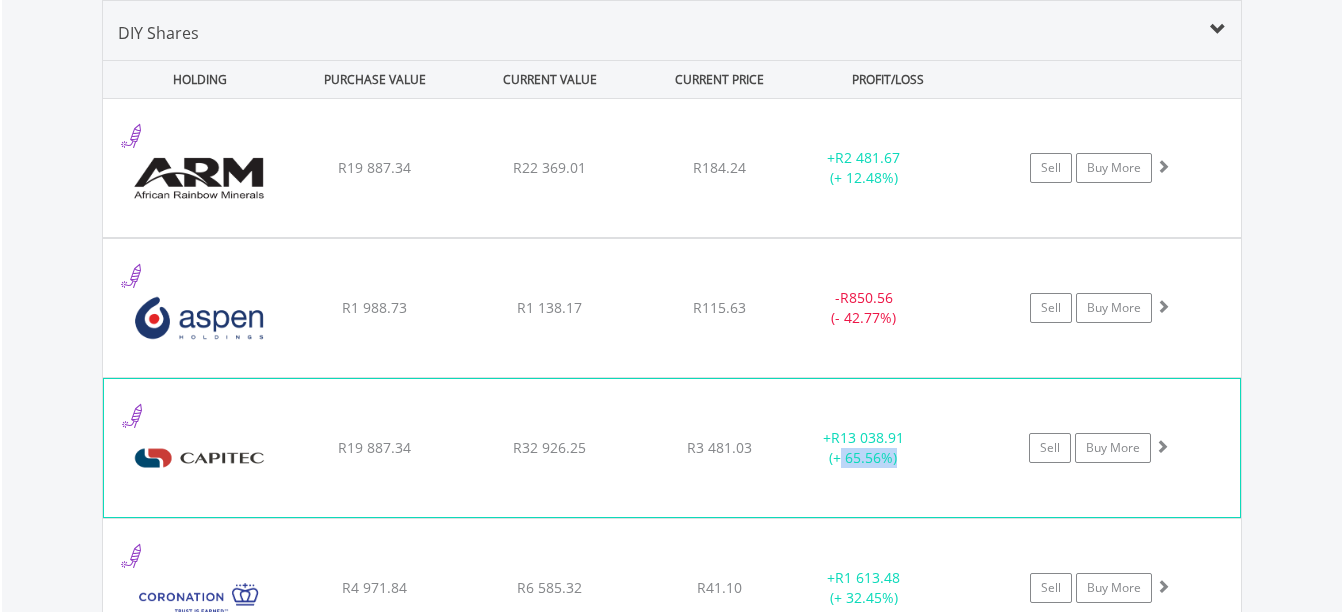 drag, startPoint x: 843, startPoint y: 456, endPoint x: 940, endPoint y: 456, distance: 97 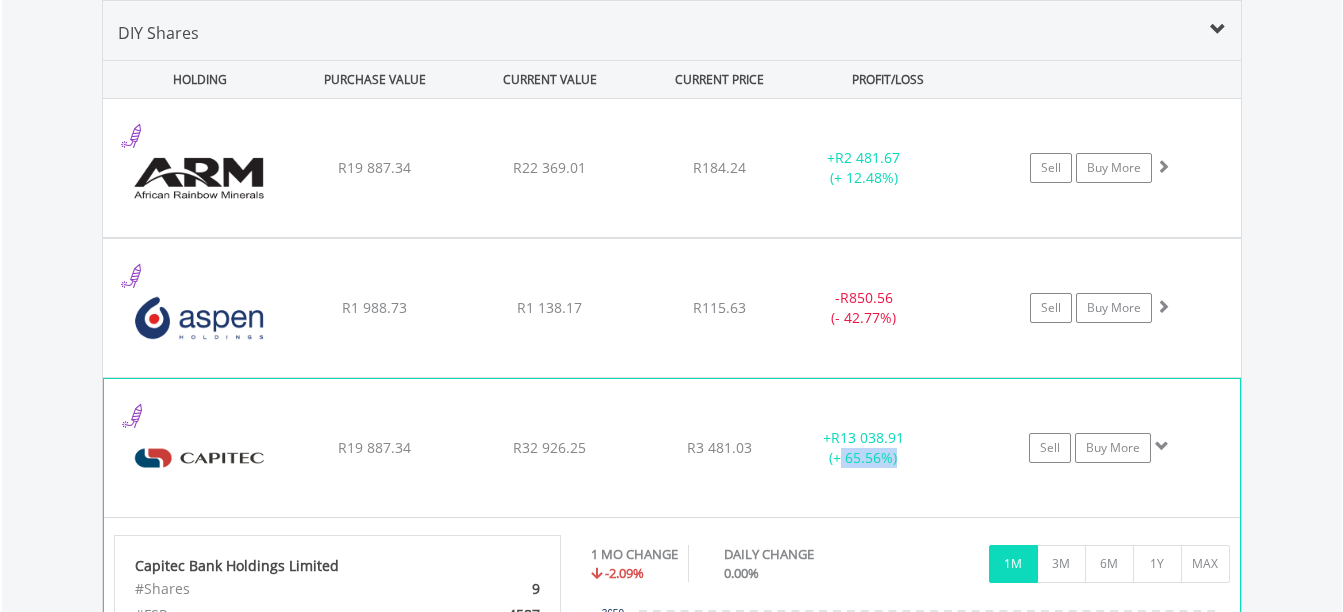 drag, startPoint x: 940, startPoint y: 456, endPoint x: 879, endPoint y: 459, distance: 61.073727 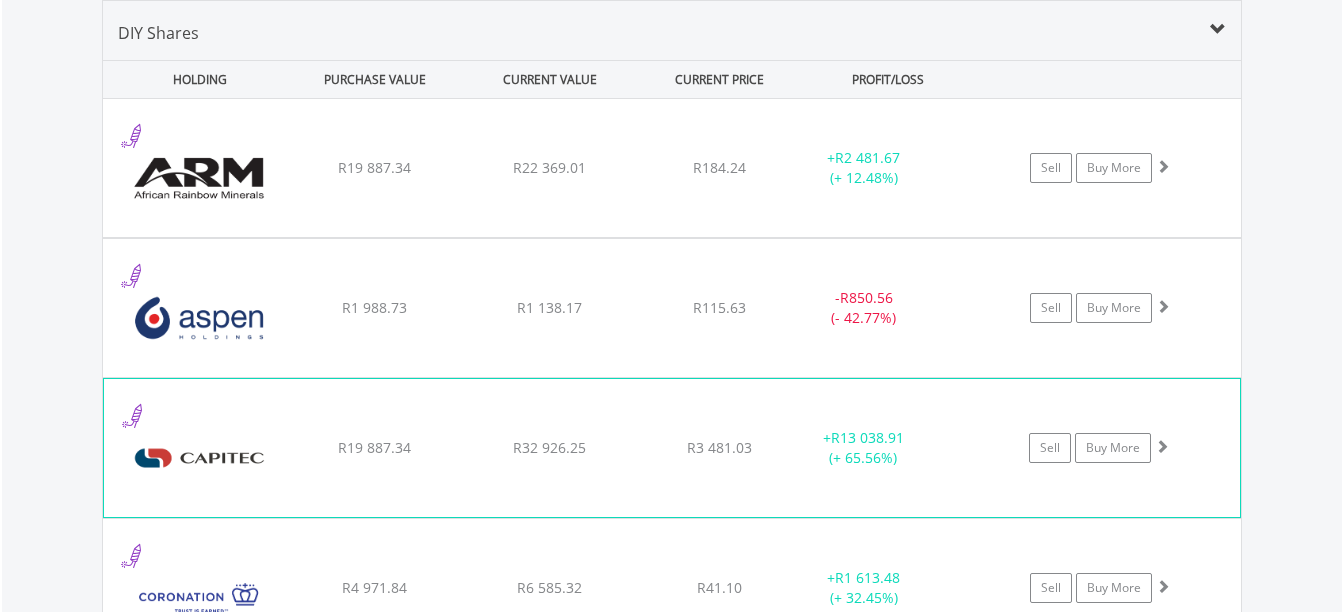 scroll, scrollTop: 1343, scrollLeft: 0, axis: vertical 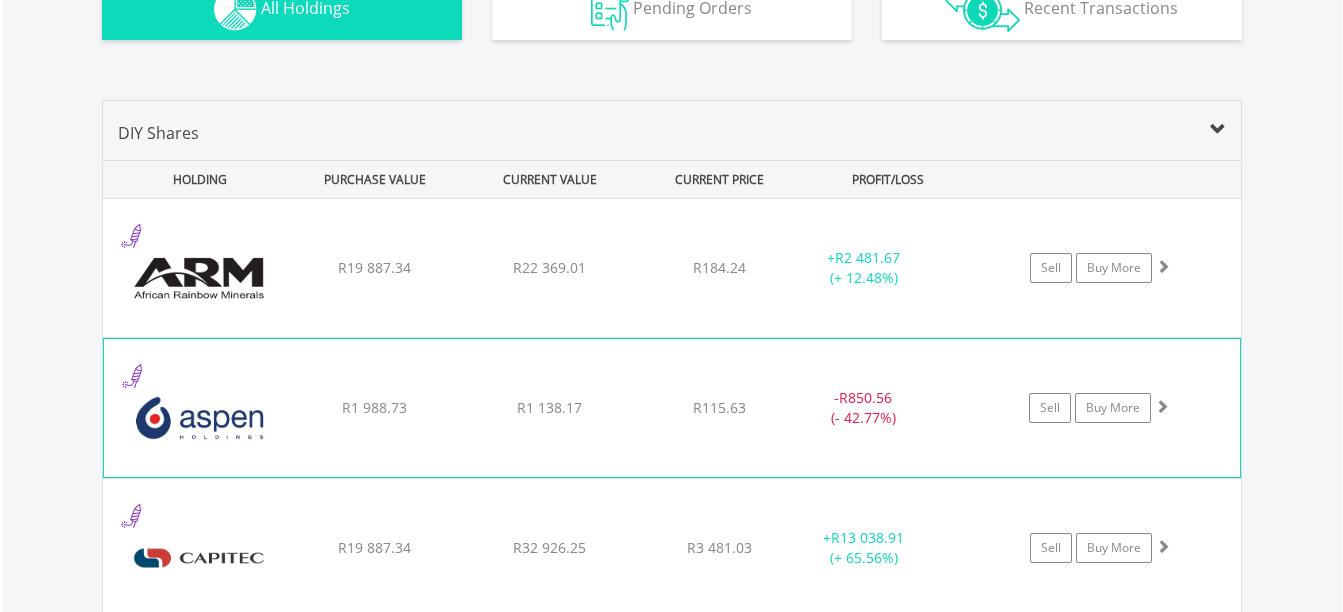 click on "﻿
Aspen Pharmacare Holdings Limited
R1 988.73
R1 138.17
R115.63
-  R850.56 (- 42.77%)
Sell
Buy More" at bounding box center (672, 268) 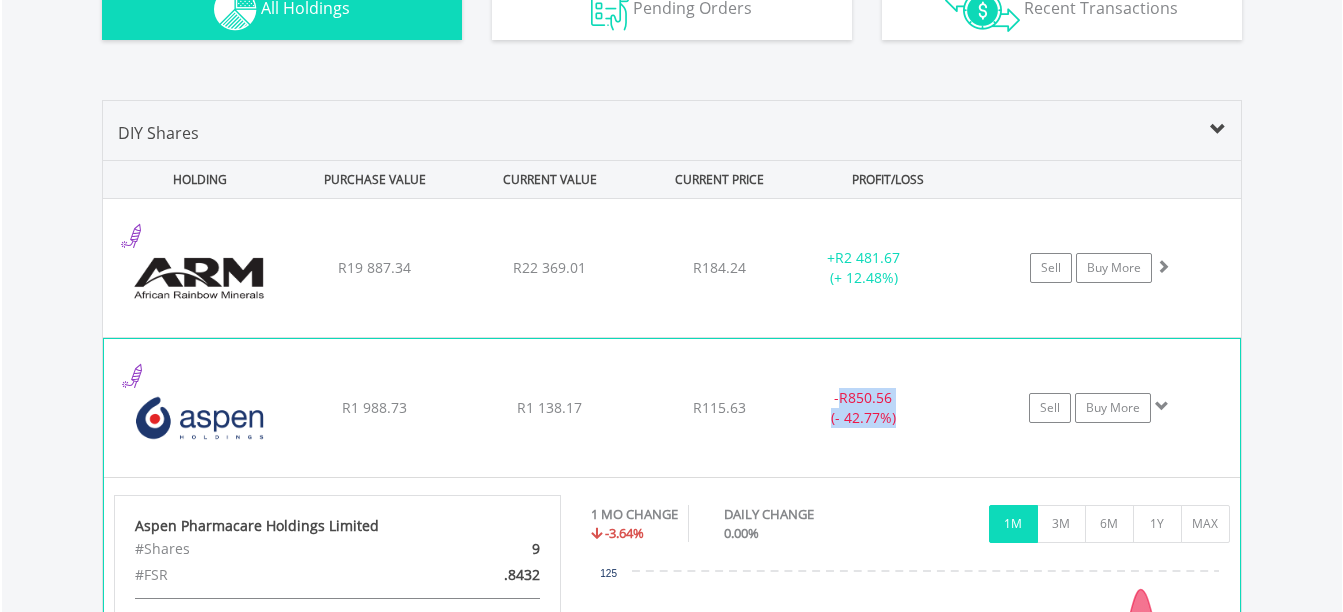 drag, startPoint x: 830, startPoint y: 395, endPoint x: 903, endPoint y: 420, distance: 77.16217 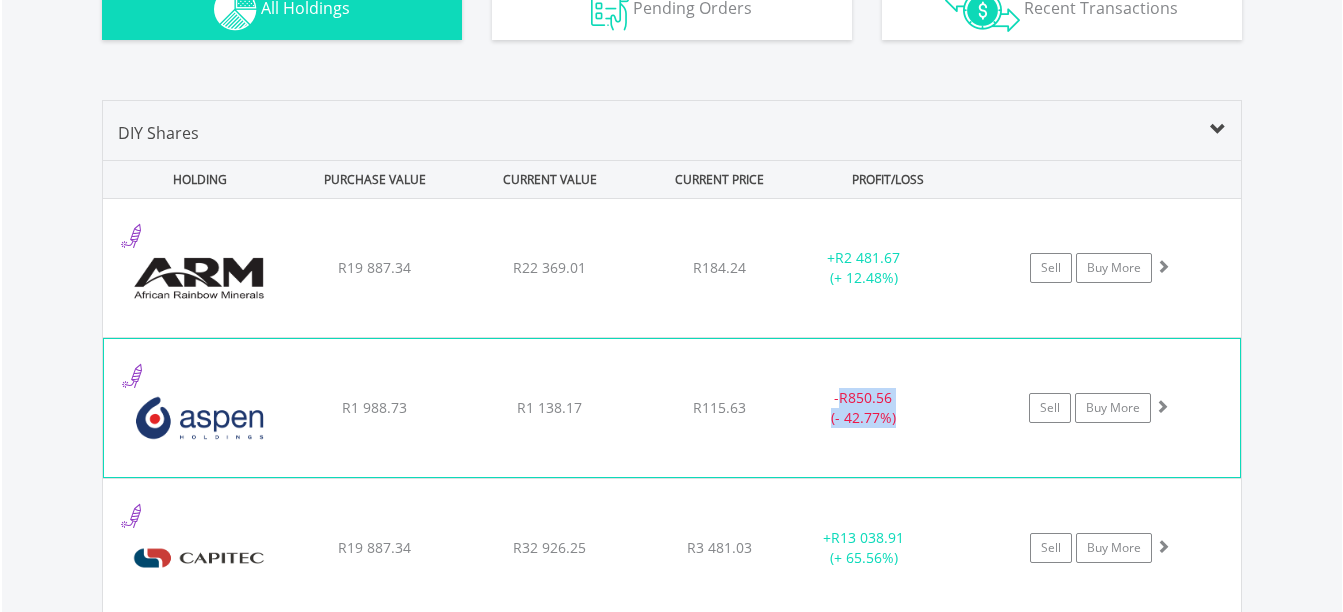 click on "-  R850.56 (- 42.77%)" at bounding box center (863, 408) 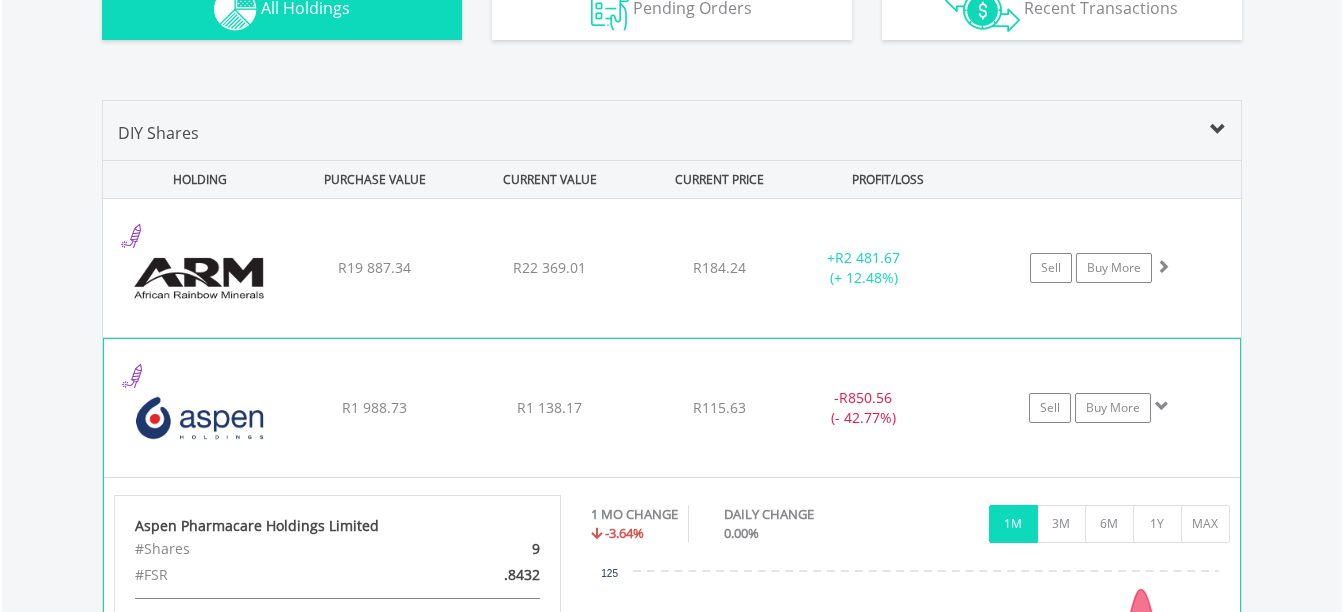 click on "﻿
Aspen Pharmacare Holdings Limited
R1 988.73
R1 138.17
R115.63
-  R850.56 (- 42.77%)
Sell
Buy More" at bounding box center (672, 268) 